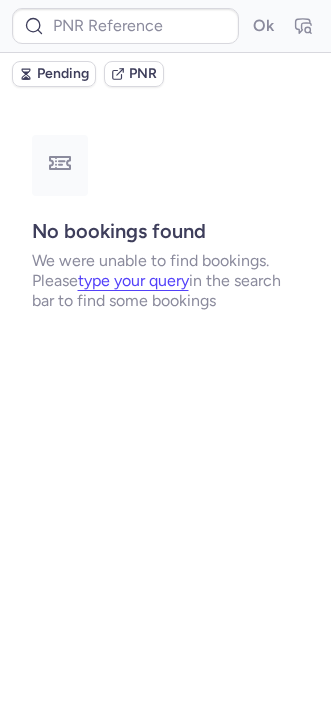 scroll, scrollTop: 0, scrollLeft: 0, axis: both 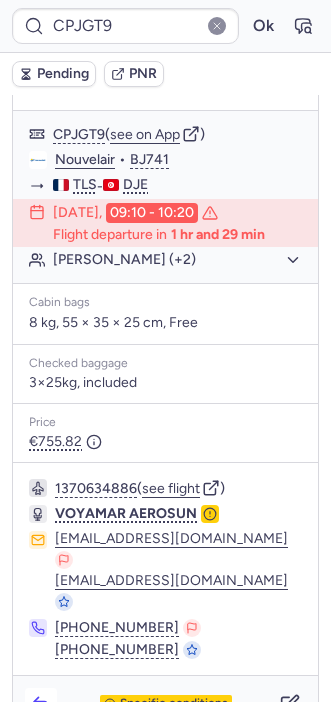 click 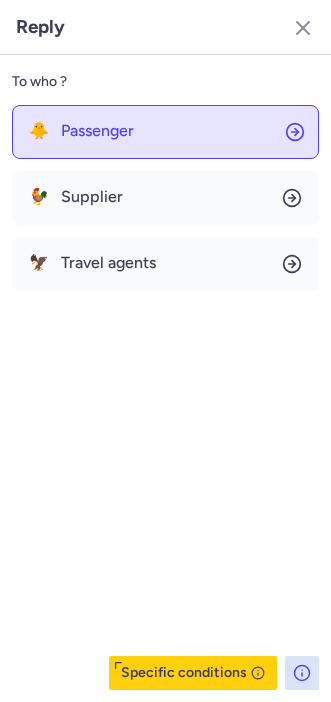click on "Passenger" at bounding box center [97, 131] 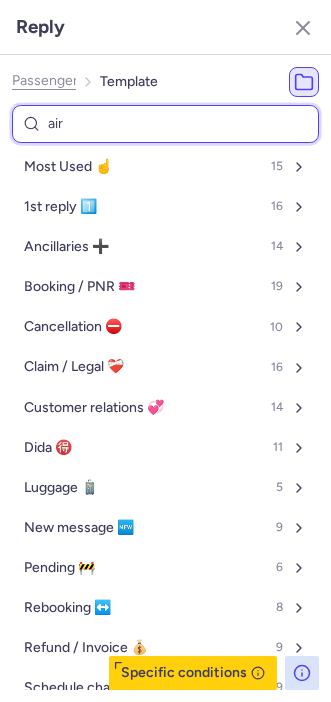 type on "airl" 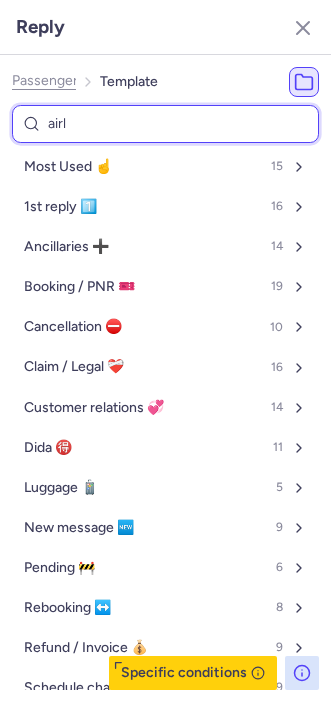select on "en" 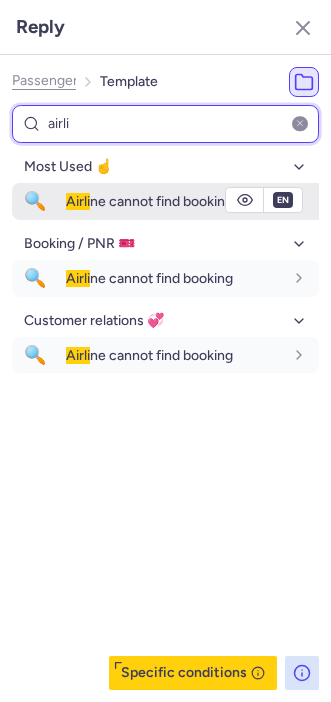 type on "airli" 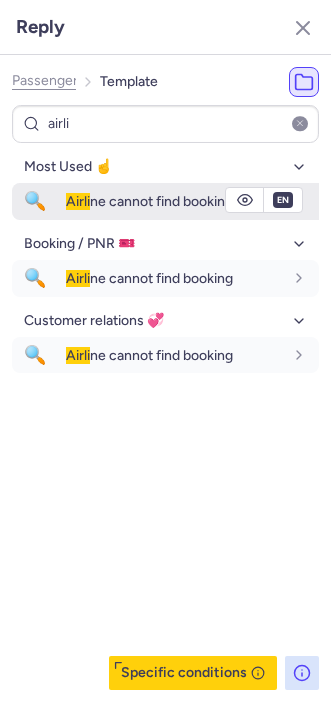 click on "🔍 Airli ne cannot find booking" at bounding box center (165, 201) 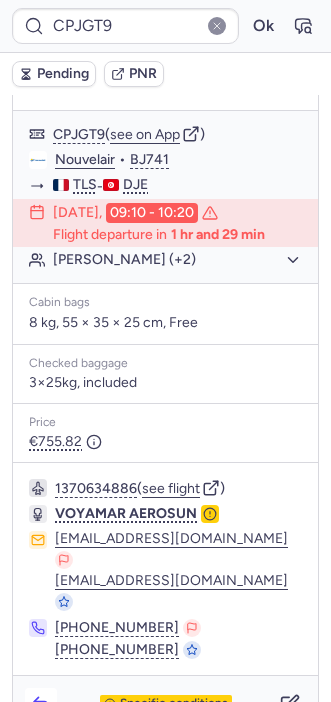 click at bounding box center (41, 704) 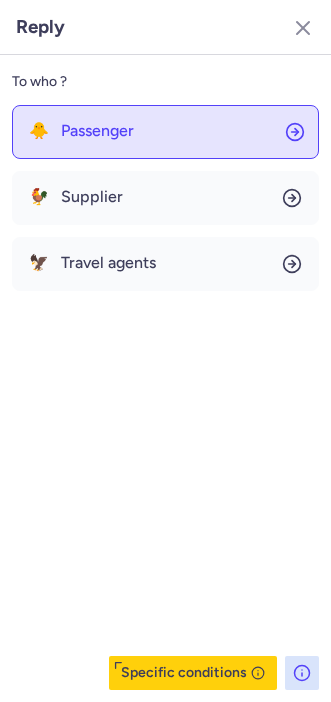 click on "Passenger" at bounding box center [97, 131] 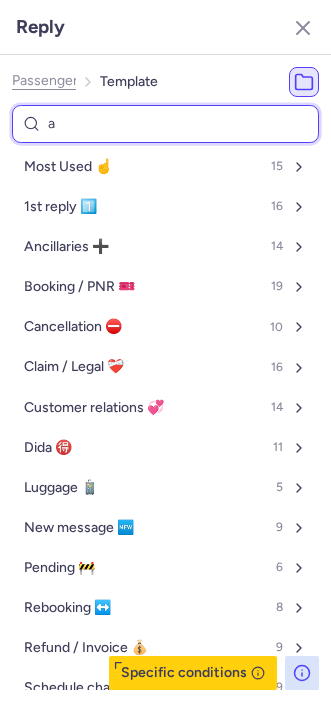 type on "ai" 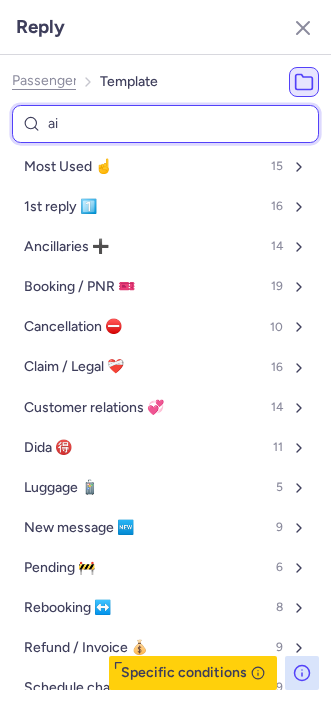 select on "en" 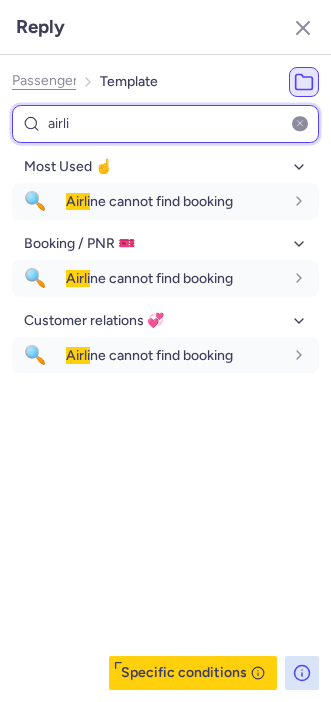 type on "airli" 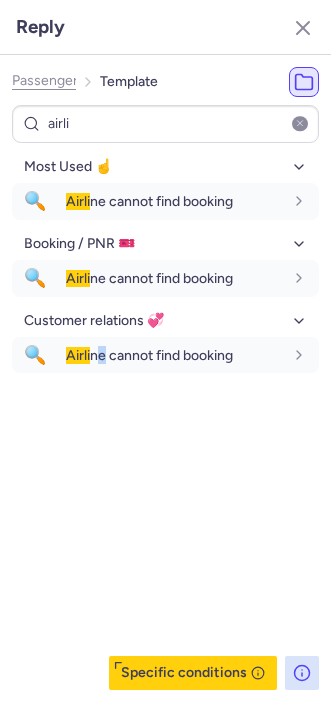 drag, startPoint x: 104, startPoint y: 498, endPoint x: 186, endPoint y: 384, distance: 140.42792 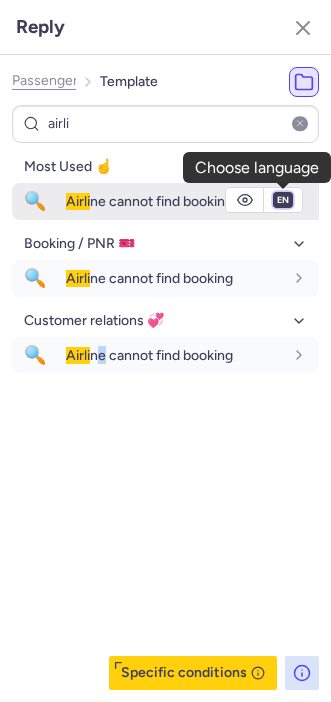 click on "fr en de nl pt es it ru" at bounding box center (283, 200) 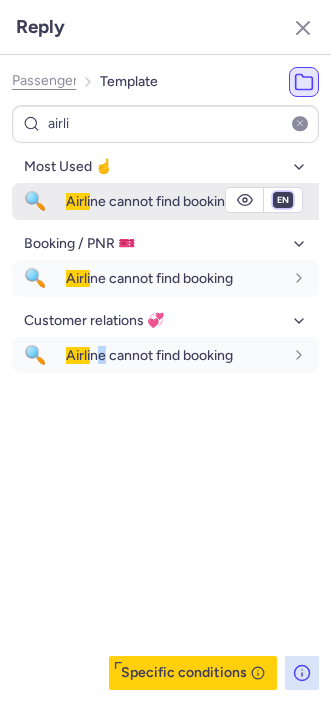 select on "fr" 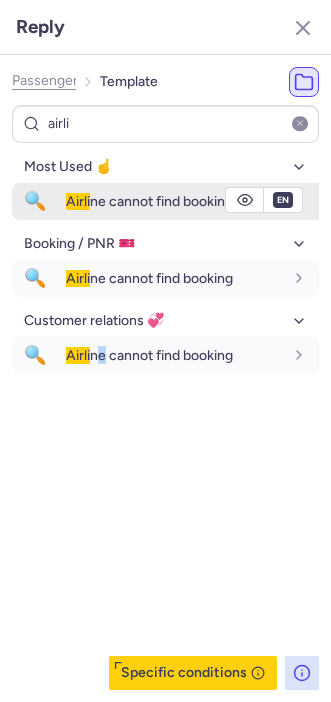 click on "fr en de nl pt es it ru" at bounding box center (283, 200) 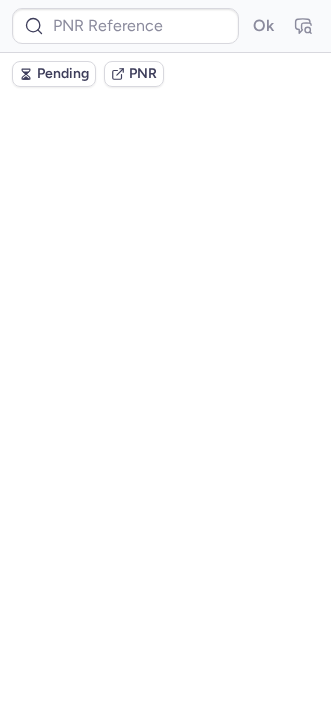 scroll, scrollTop: 0, scrollLeft: 0, axis: both 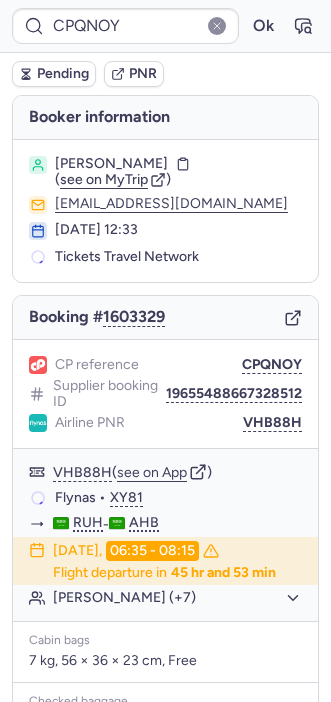 type on "CZ042172" 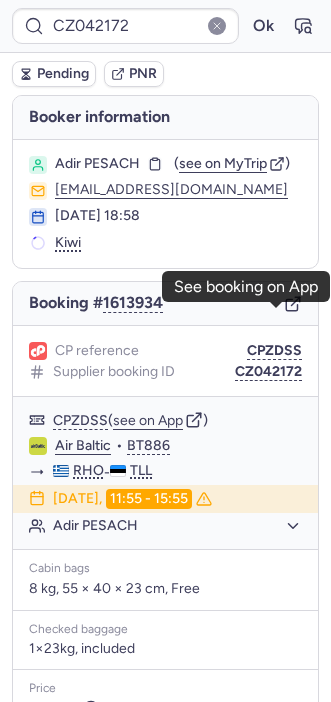 click 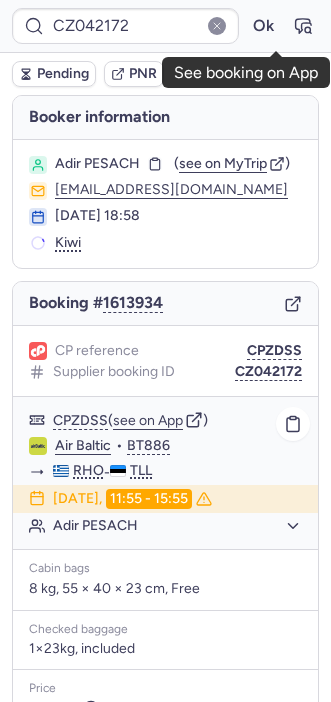 scroll, scrollTop: 274, scrollLeft: 0, axis: vertical 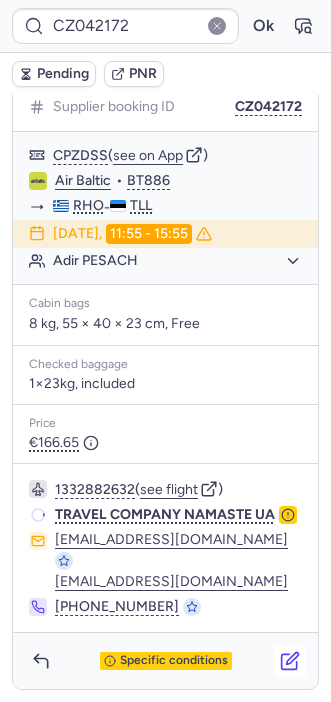 click 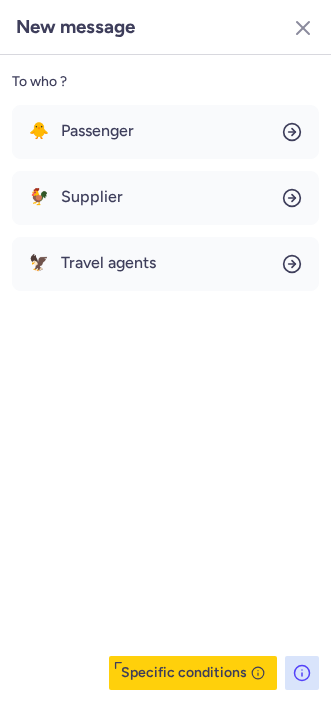 click on "🐥 Passenger 🐓 Supplier 🦅 Travel agents" at bounding box center [165, 198] 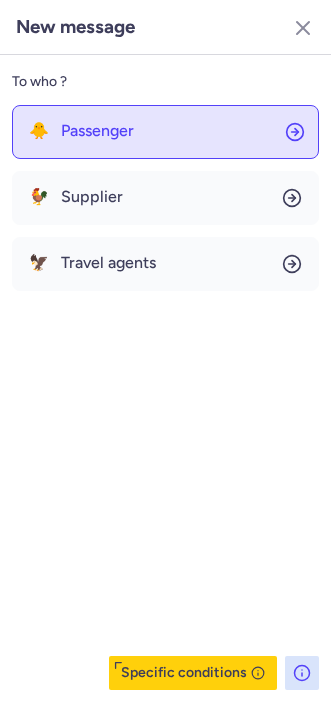 click on "🐥 Passenger" 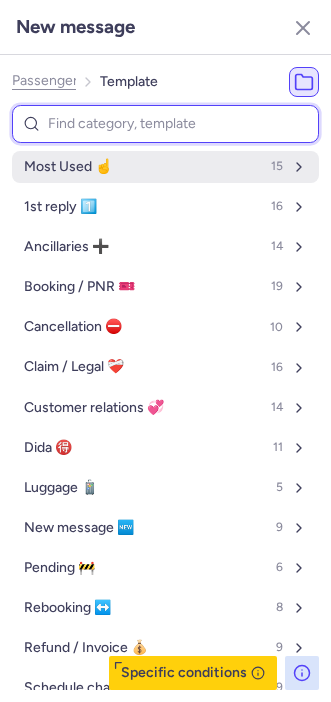 type on "u" 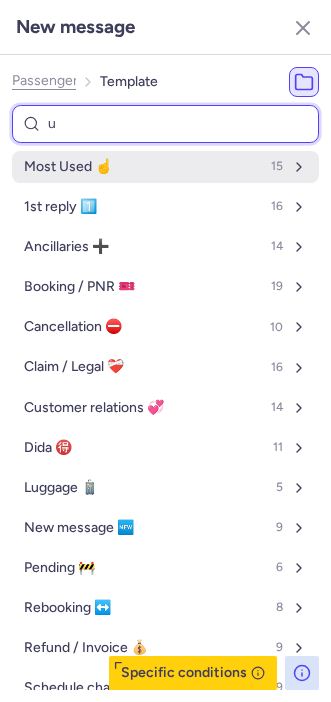 select on "en" 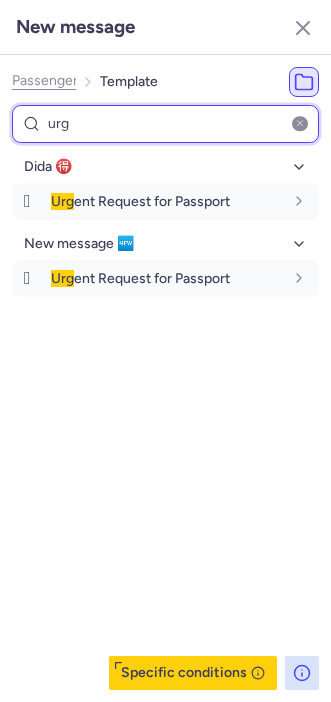 type on "urg" 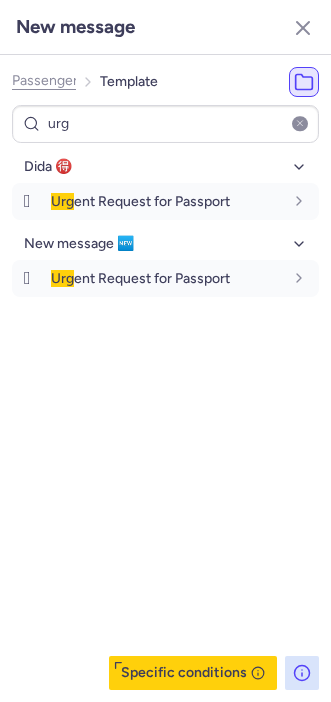 click on "Dida 🉐 🪪 Urg ent Request for Passport fr en de nl pt es it ru en New message 🆕 🪪 Urg ent Request for Passport fr en de nl pt es it ru en" at bounding box center (165, 420) 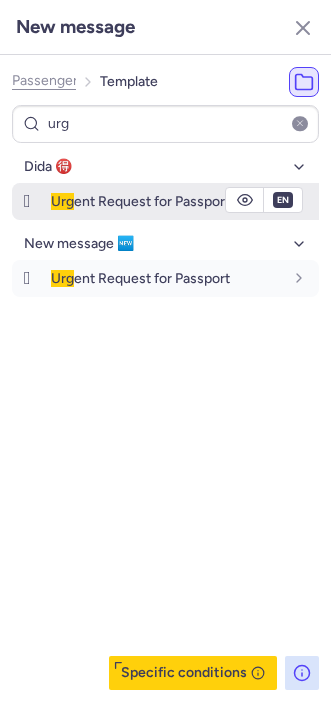 click on "Urg ent Request for Passport" at bounding box center [140, 201] 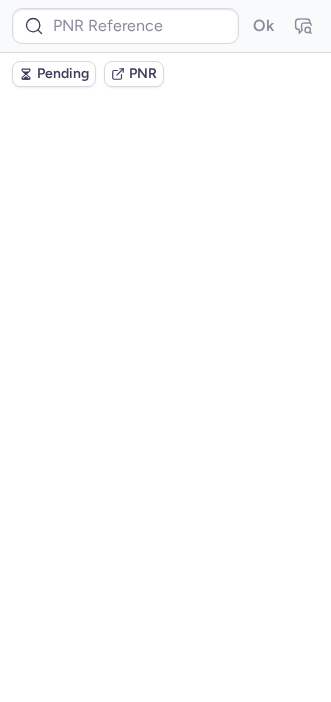 scroll, scrollTop: 0, scrollLeft: 0, axis: both 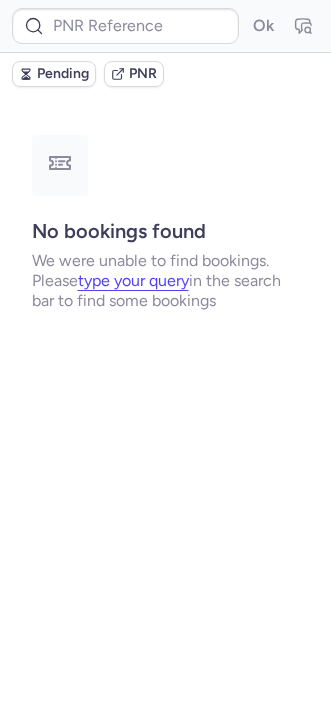 type on "CZ042172" 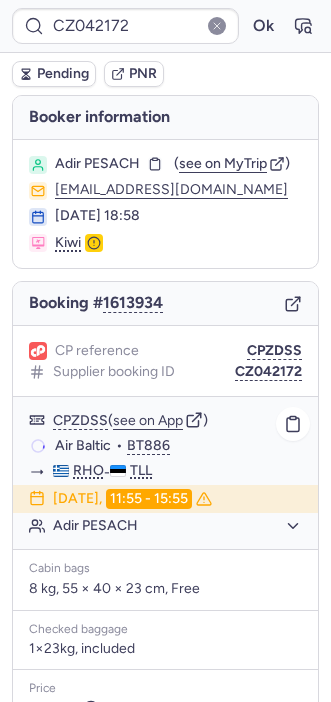 scroll, scrollTop: 256, scrollLeft: 0, axis: vertical 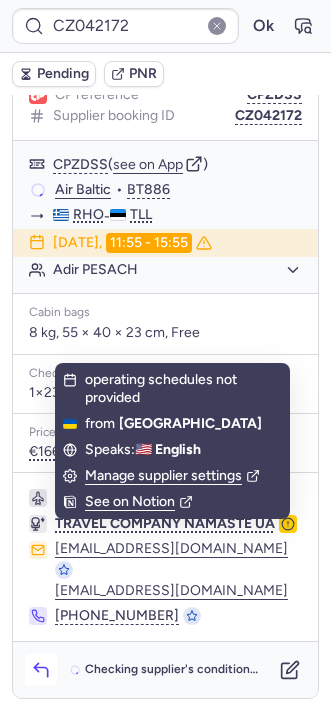 click 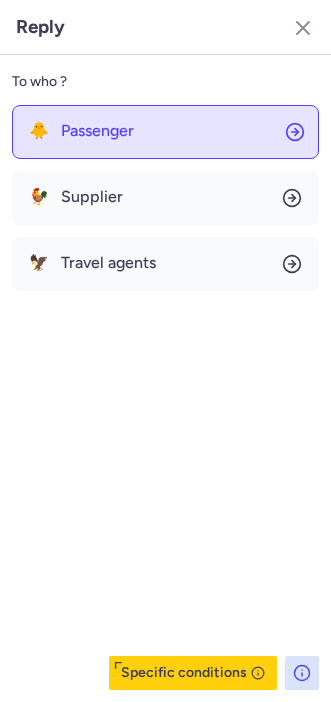 click on "Passenger" at bounding box center [97, 131] 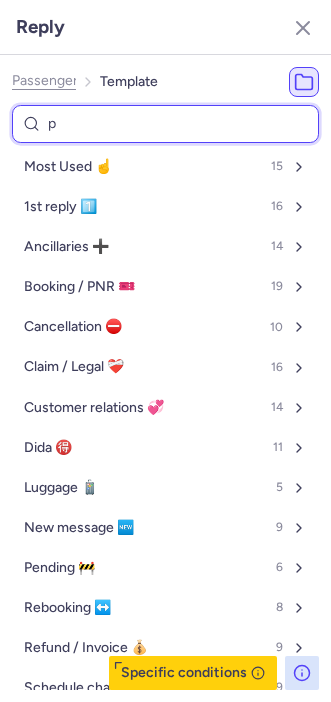 type on "pe" 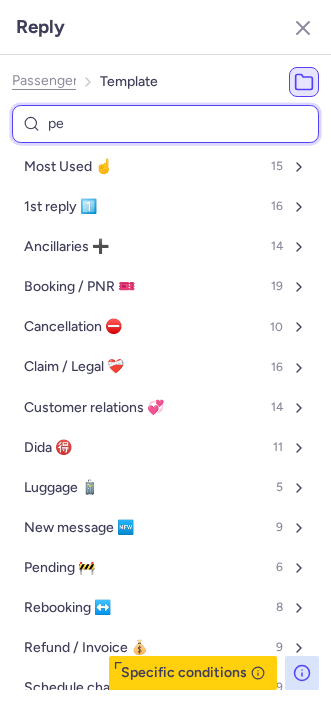 select on "en" 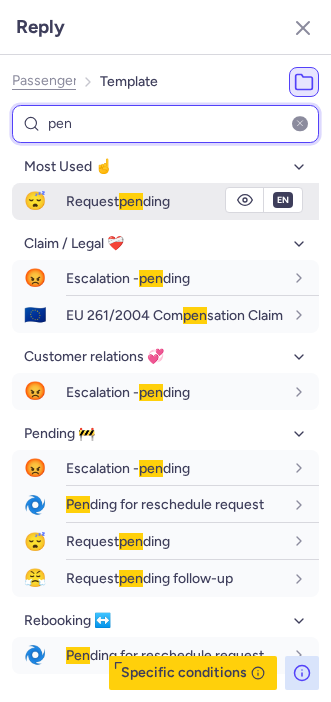 type on "pen" 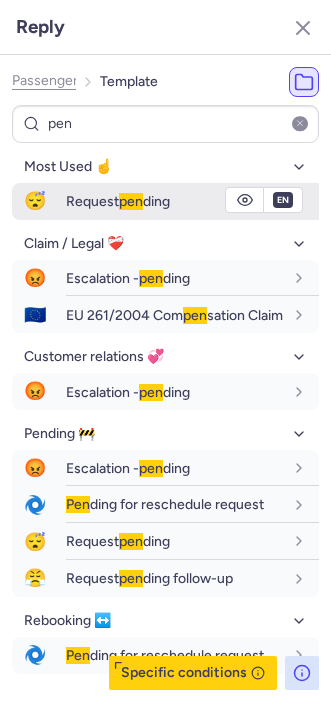 click on "Request  pen ding" at bounding box center (192, 201) 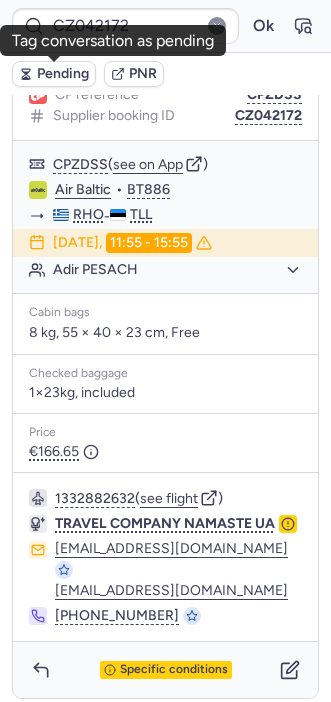 click on "Pending" at bounding box center [54, 74] 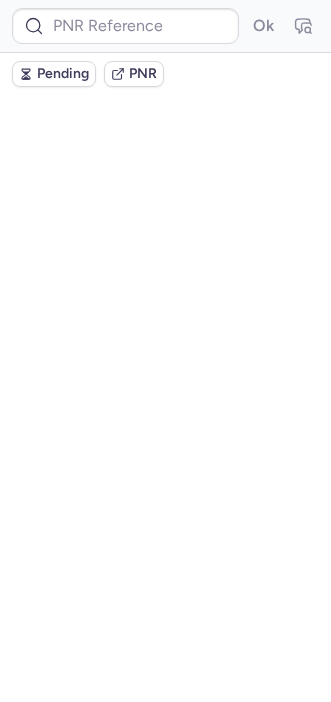 scroll, scrollTop: 0, scrollLeft: 0, axis: both 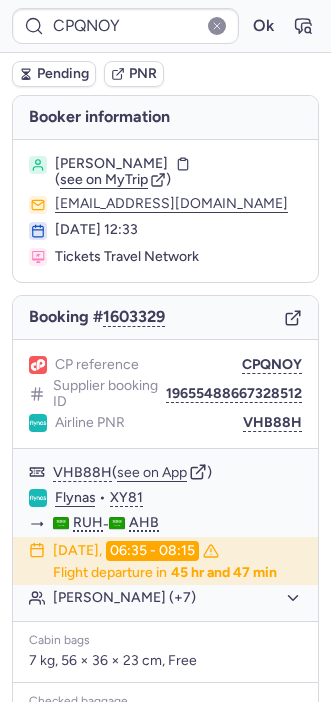 type on "CPJGT9" 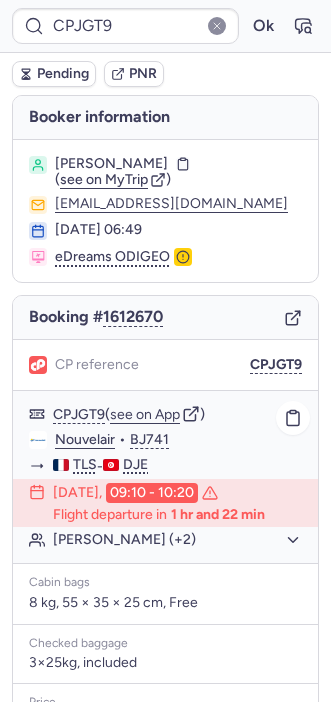 scroll, scrollTop: 280, scrollLeft: 0, axis: vertical 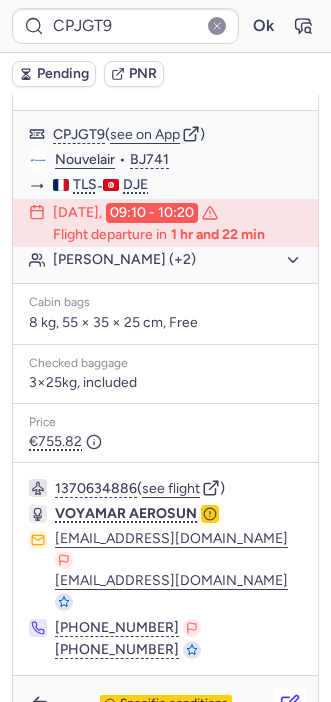 click at bounding box center (290, 704) 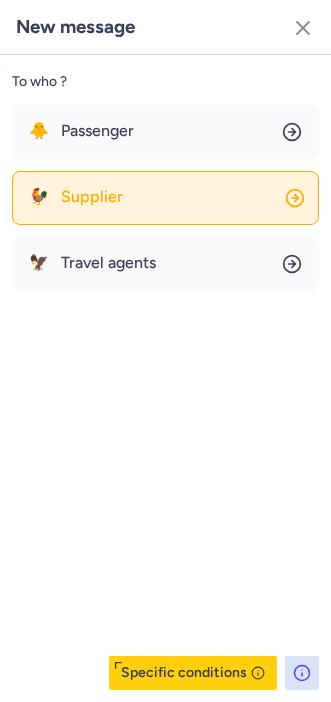click on "Supplier" at bounding box center (92, 197) 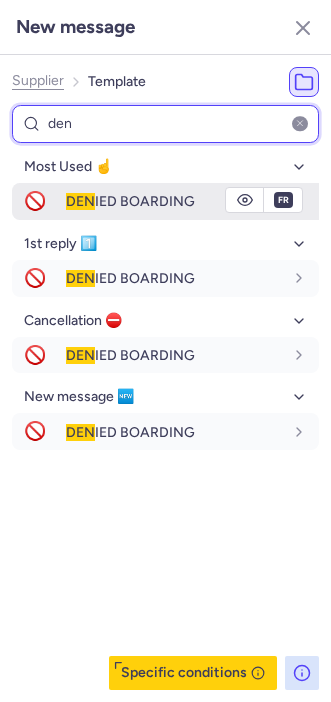 type on "den" 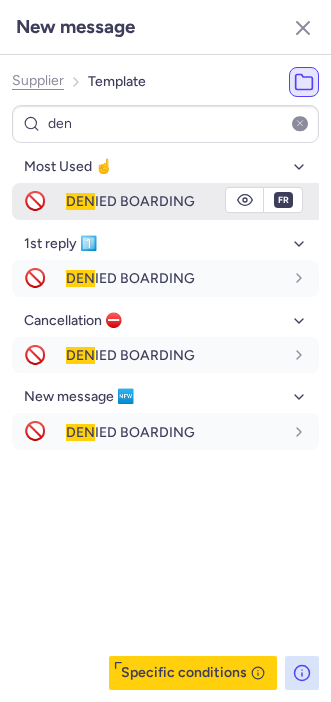 click on "DEN" at bounding box center [80, 201] 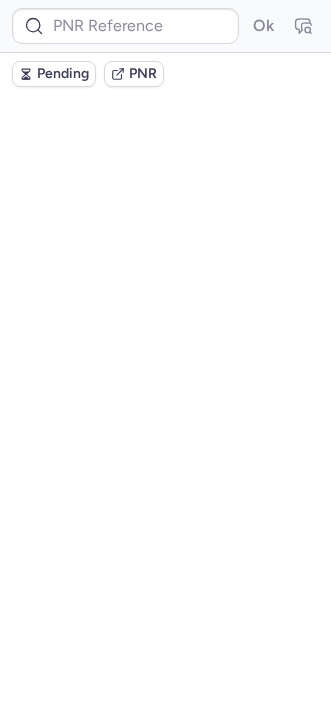 scroll, scrollTop: 0, scrollLeft: 0, axis: both 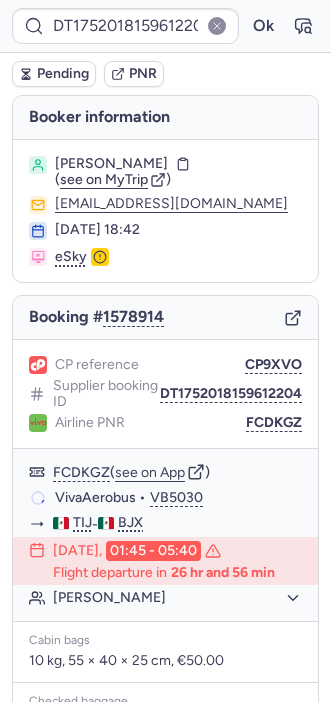 type on "CPJGT9" 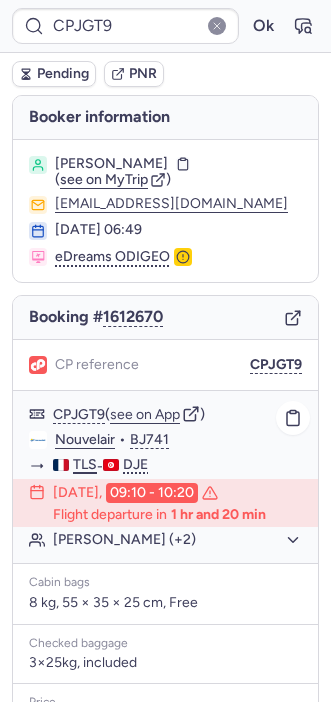 scroll, scrollTop: 280, scrollLeft: 0, axis: vertical 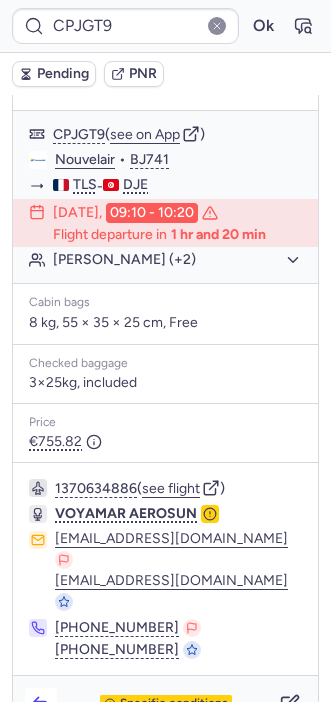 click 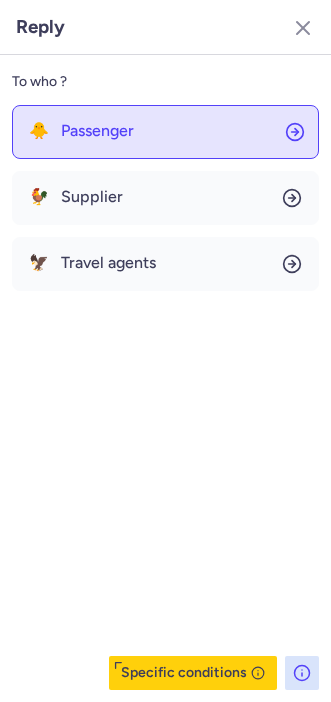 click on "Passenger" at bounding box center (97, 131) 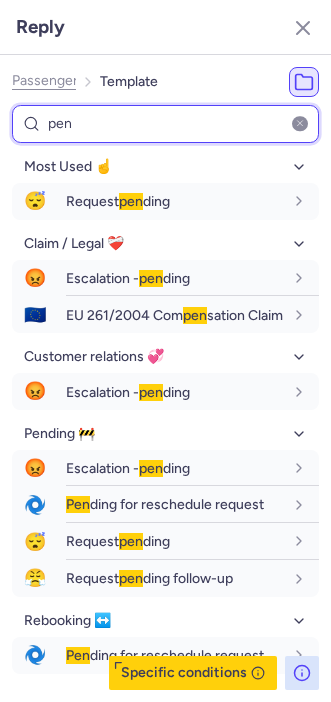 click on "pen" at bounding box center [165, 124] 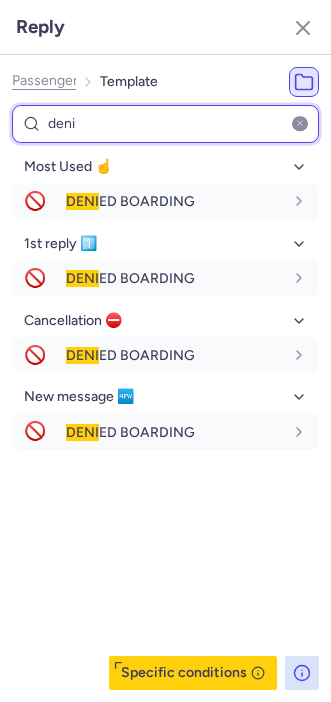 type on "deni" 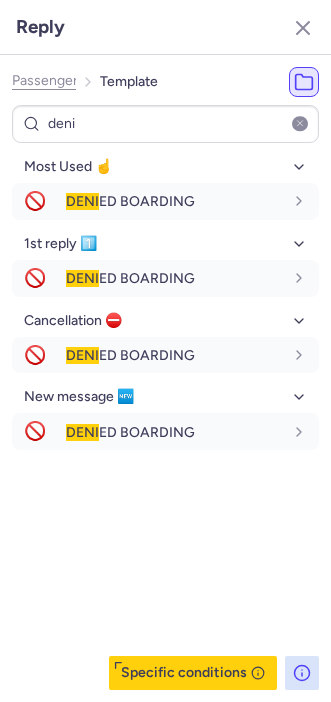 click on "Most Used ☝️ 🚫 [PERSON_NAME] BOARDING fr en de nl pt es it ru fr 1st reply 1️⃣ 🚫 [PERSON_NAME] BOARDING fr en de nl pt es it ru fr Cancellation ⛔️ 🚫 [PERSON_NAME] BOARDING fr en de nl pt es it ru fr New message 🆕 🚫 [PERSON_NAME] BOARDING fr en de nl pt es it ru fr" at bounding box center (165, 420) 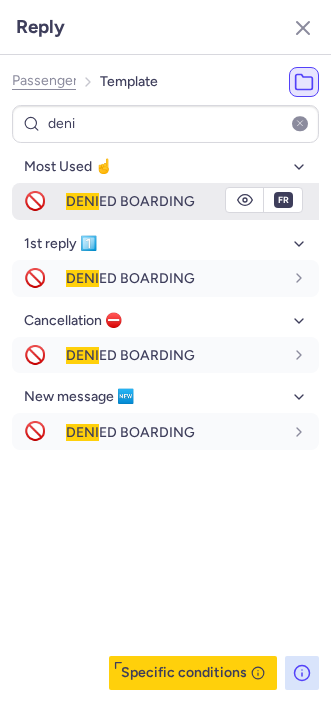 click on "[PERSON_NAME] BOARDING" at bounding box center (130, 201) 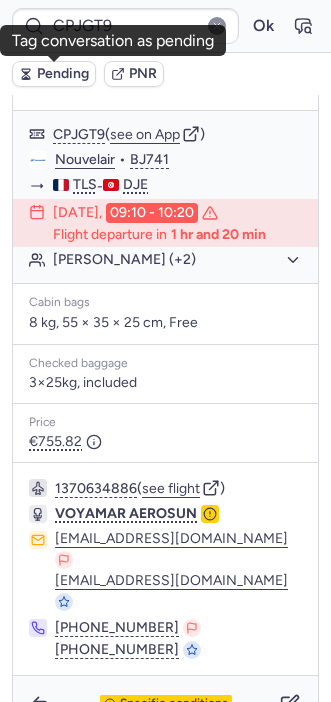 click on "Pending" at bounding box center [54, 74] 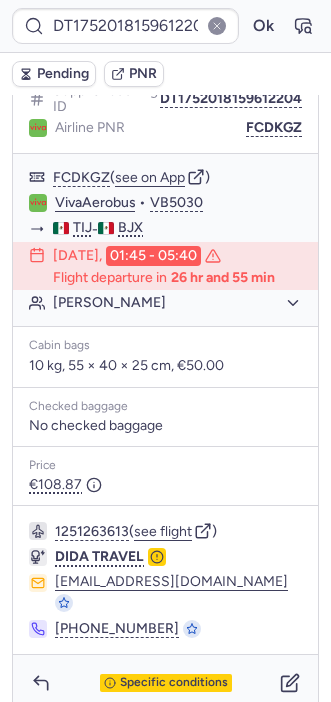 scroll, scrollTop: 0, scrollLeft: 0, axis: both 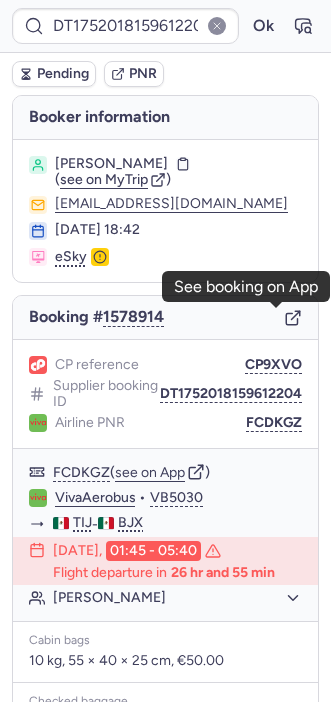 click 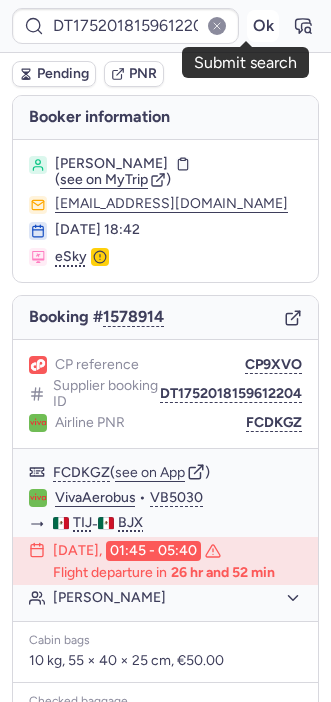 click on "Ok" at bounding box center (263, 26) 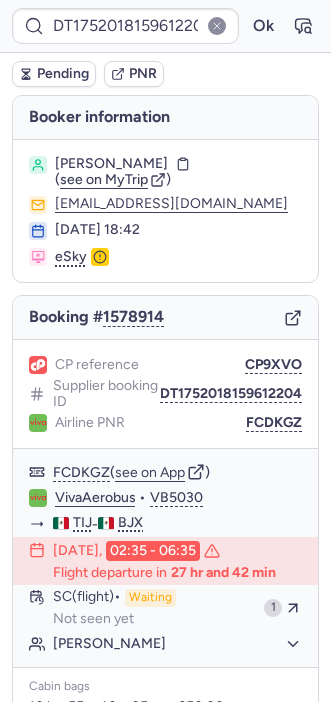 type on "CPQNOY" 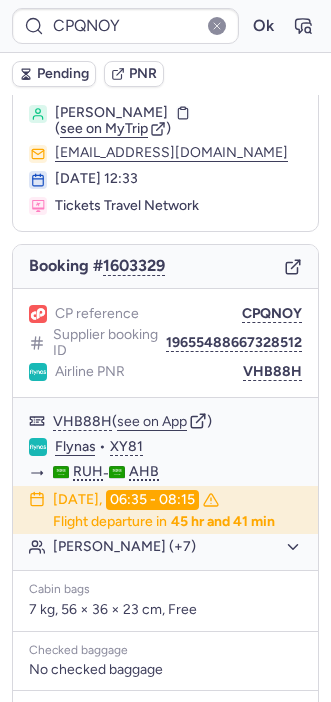 scroll, scrollTop: 0, scrollLeft: 0, axis: both 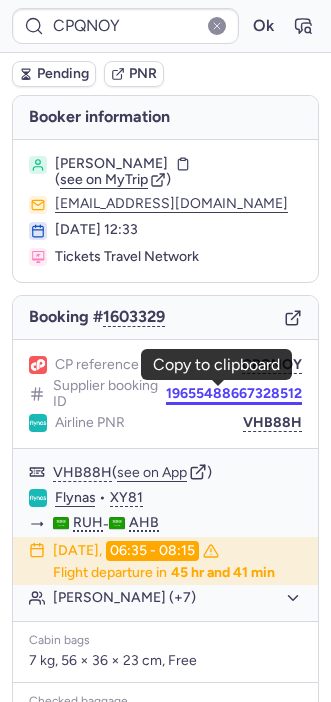 click on "19655488667328512" at bounding box center (234, 394) 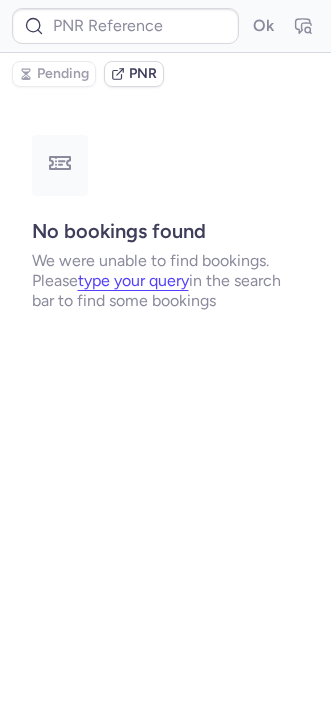 type on "CPQNOY" 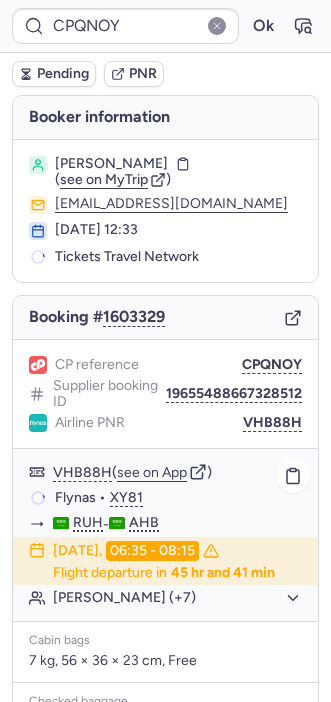 scroll, scrollTop: 379, scrollLeft: 0, axis: vertical 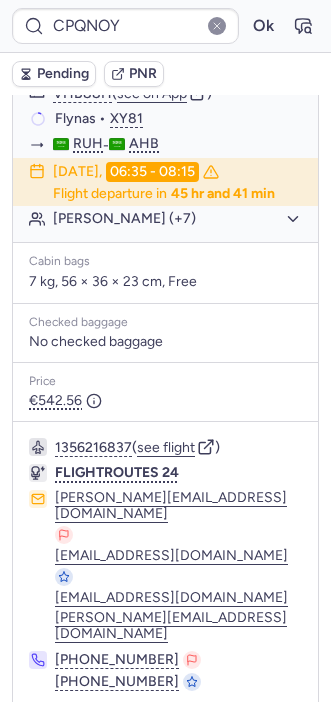 click 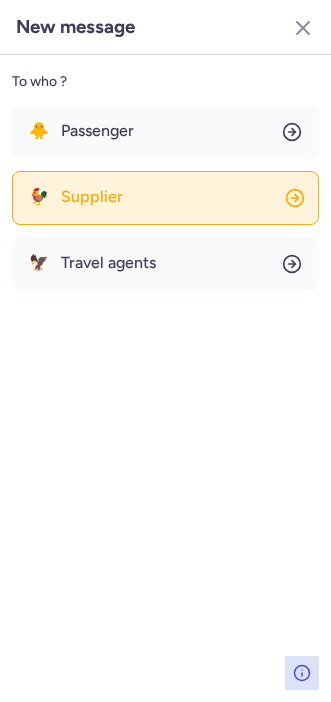 click on "🐓 Supplier" at bounding box center (76, 197) 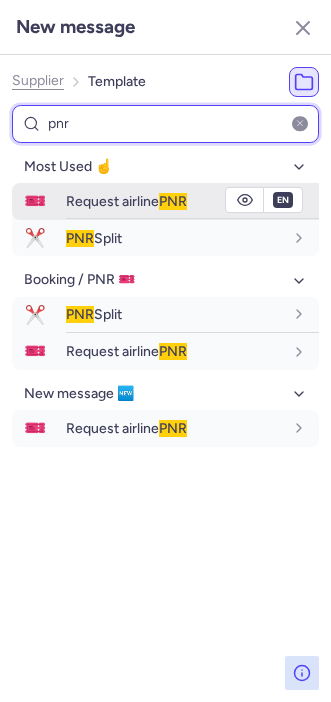 type on "pnr" 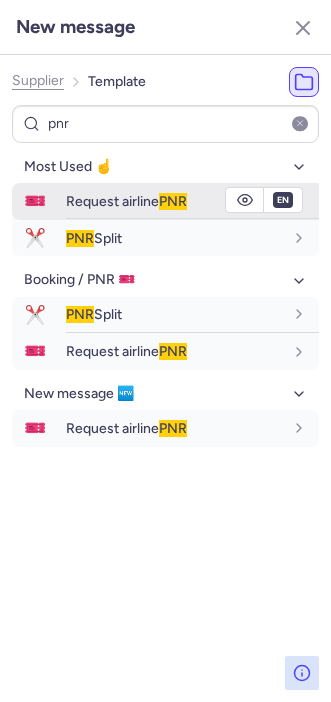click on "🎫 Request airline  PNR" at bounding box center [165, 201] 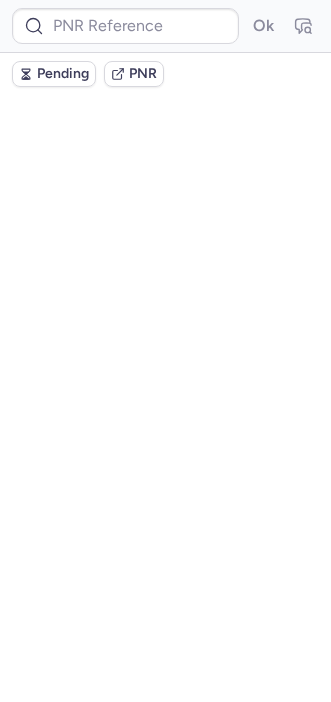 scroll, scrollTop: 0, scrollLeft: 0, axis: both 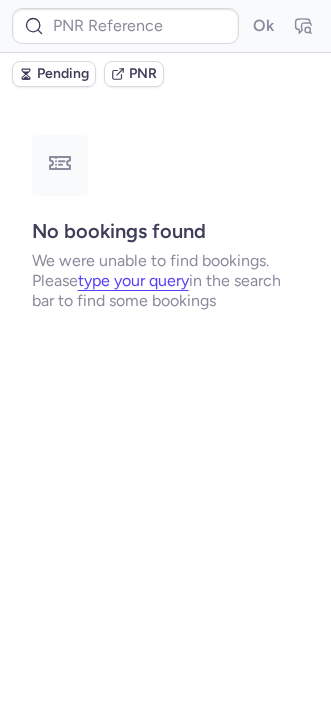 type on "CPQNOY" 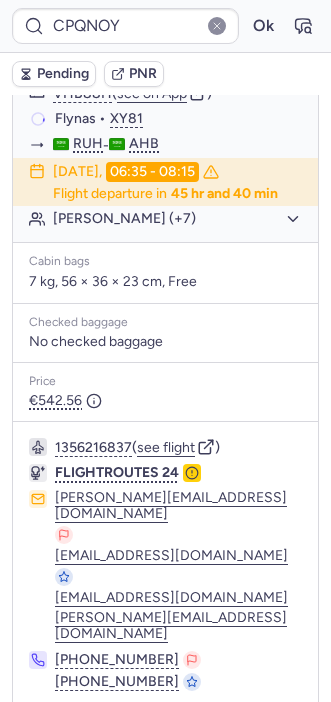 scroll, scrollTop: 378, scrollLeft: 0, axis: vertical 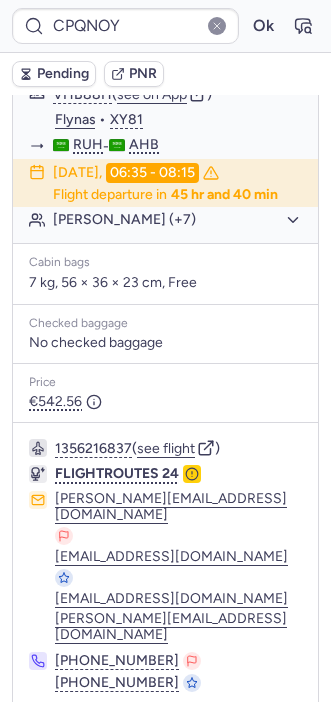 click at bounding box center [41, 737] 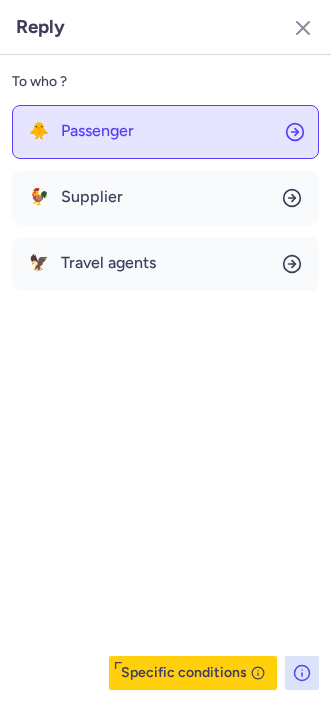 click on "🐥 Passenger" 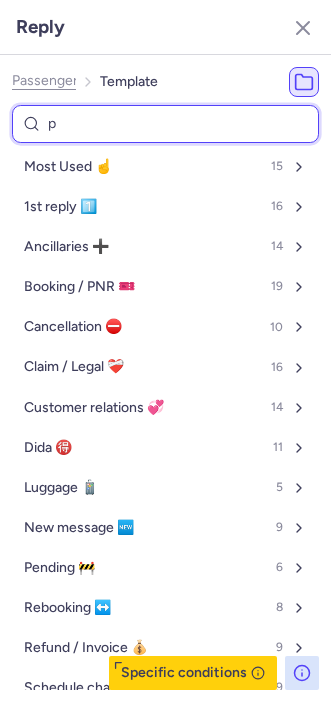 type on "pe" 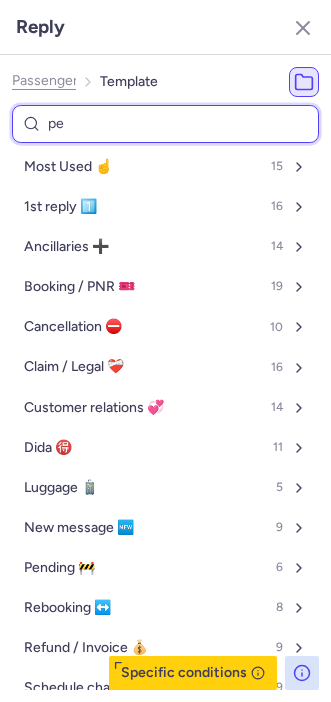 select on "en" 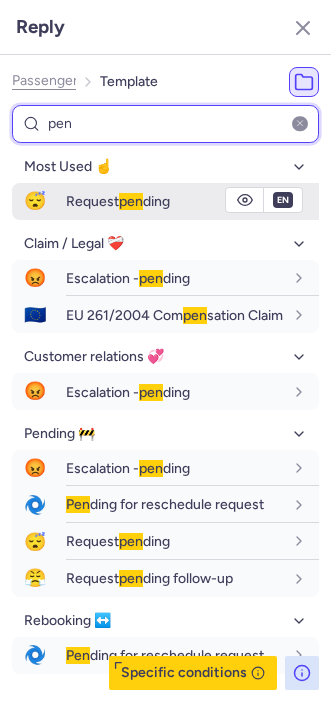 type on "pen" 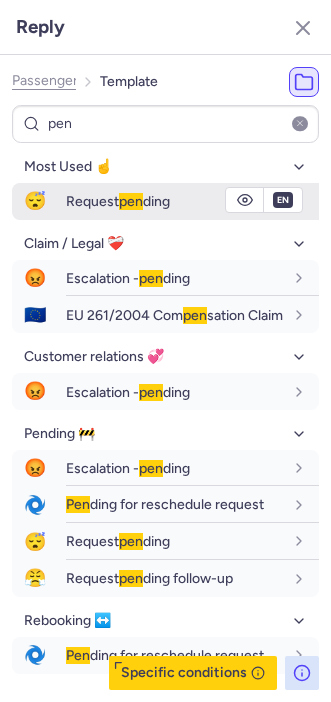click on "Request  pen ding" at bounding box center [118, 201] 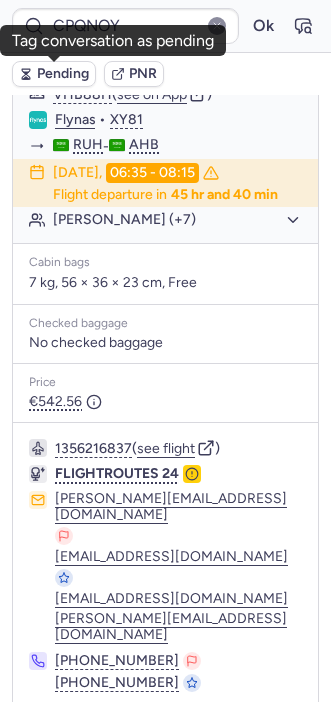 click on "Pending" at bounding box center (63, 74) 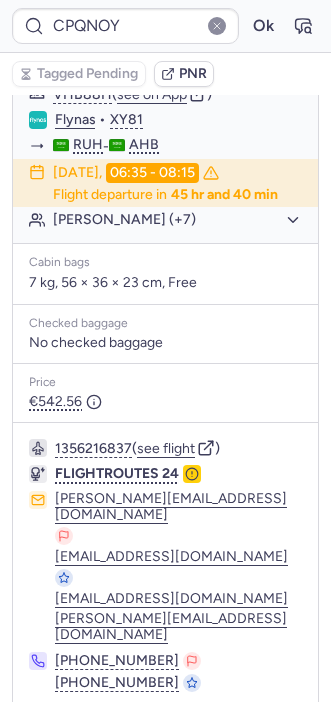 type on "CPPFUV" 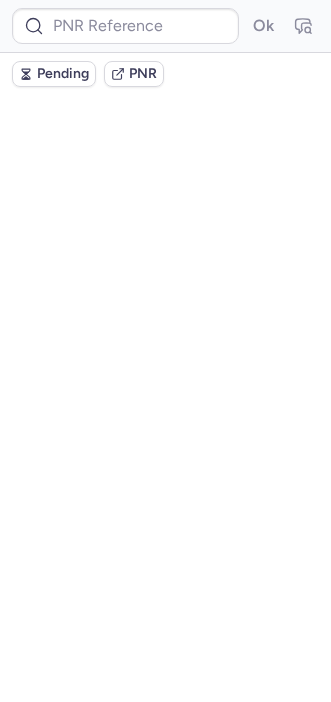 scroll, scrollTop: 0, scrollLeft: 0, axis: both 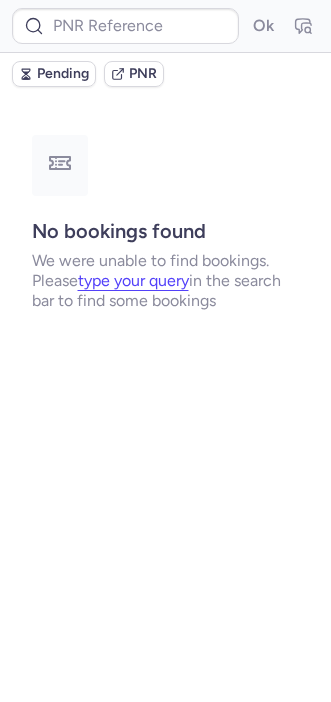 type on "CPPFUV" 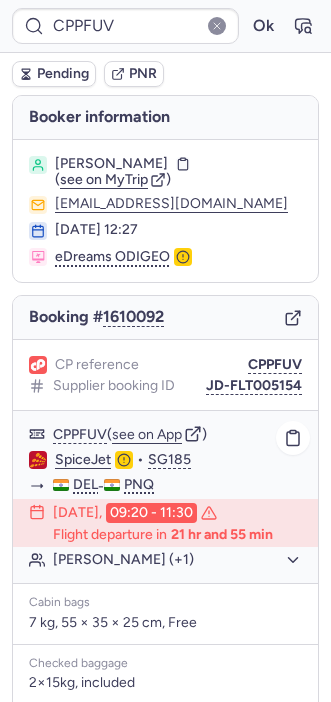 scroll, scrollTop: 256, scrollLeft: 0, axis: vertical 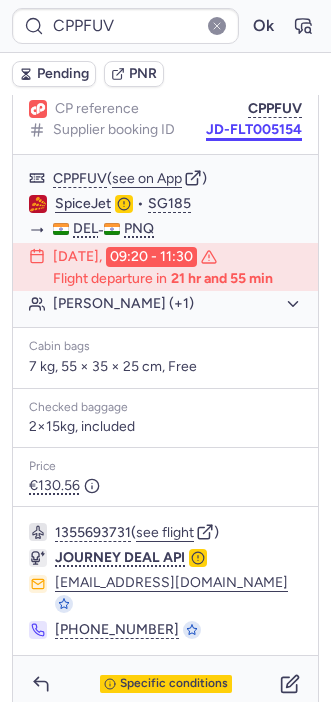 click on "CPPFUV  Ok  Pending PNR [PERSON_NAME] information [PERSON_NAME]  ( see on MyTrip  )  [EMAIL_ADDRESS][DOMAIN_NAME] [DATE] 12:27 eDreams ODIGEO Booking # 1610092 CP reference CPPFUV Supplier booking ID JD-FLT005154 CPPFUV  ( see on App )  SpiceJet  •  SG185 DEL  -  PNQ [DATE]  09:20 - 11:30  Flight departure in  21 hr and 55 min [PERSON_NAME] (+1)  Cabin bags  7 kg, 55 × 35 × 25 cm, Free Checked baggage 2×15kg, included Price €130.56  1355693731  ( see flight )  JOURNEY DEAL API [EMAIL_ADDRESS][DOMAIN_NAME] [PHONE_NUMBER] Specific conditions" at bounding box center (165, 0) 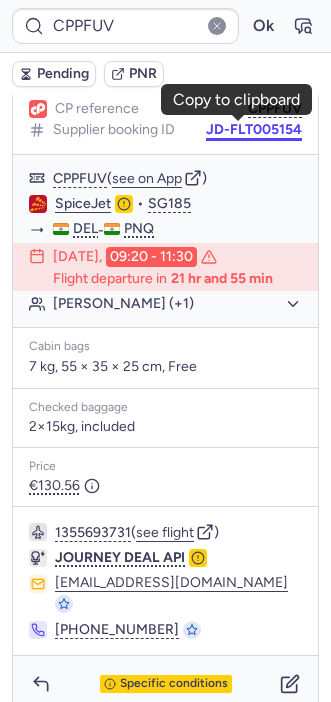 click on "JD-FLT005154" at bounding box center [254, 130] 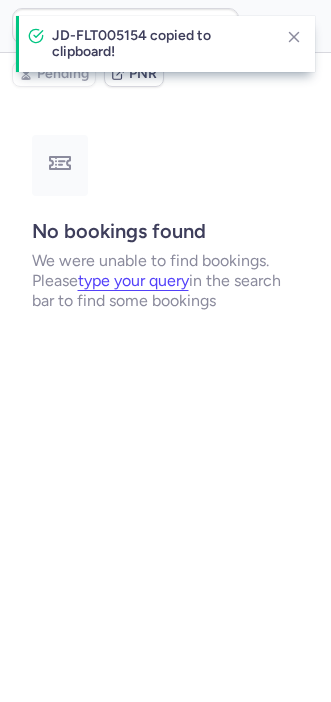 scroll, scrollTop: 0, scrollLeft: 0, axis: both 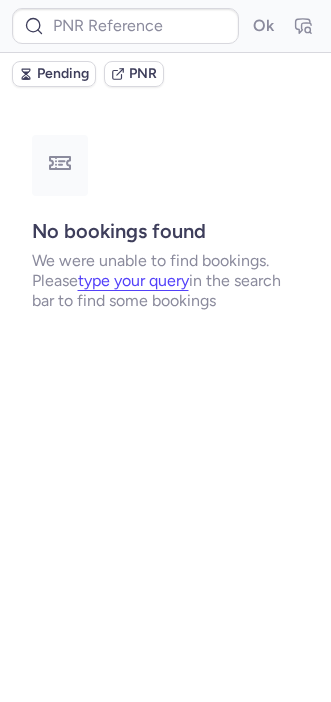 type on "CPPFUV" 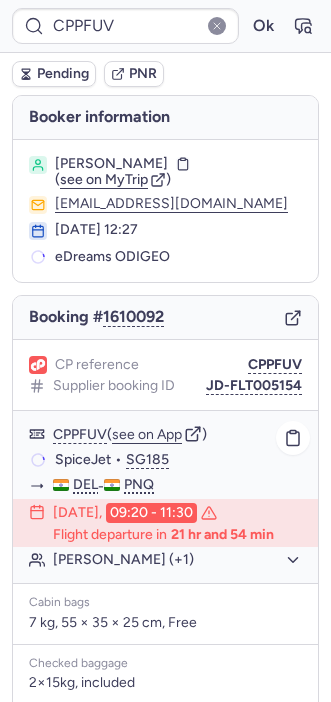 scroll, scrollTop: 256, scrollLeft: 0, axis: vertical 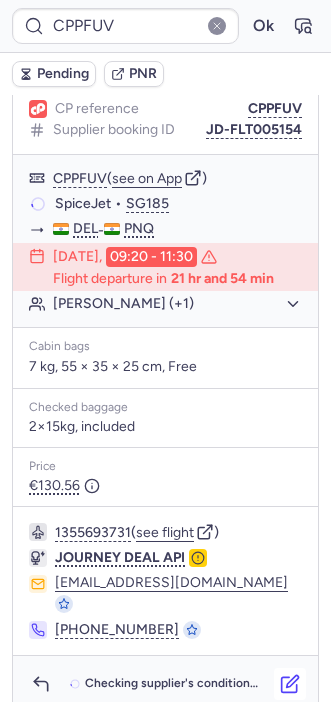 click at bounding box center (290, 684) 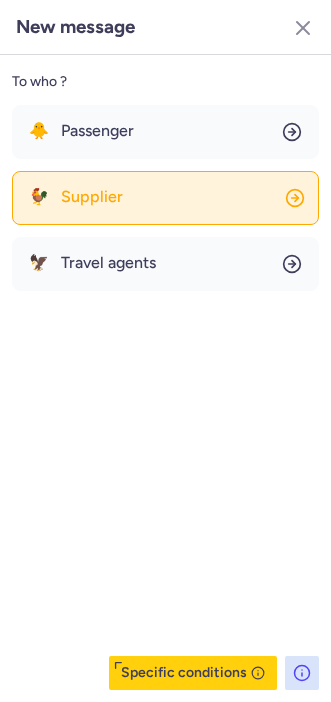 click on "Supplier" at bounding box center (92, 197) 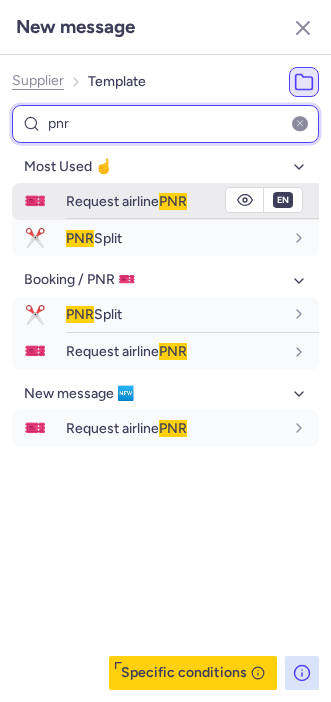 type on "pnr" 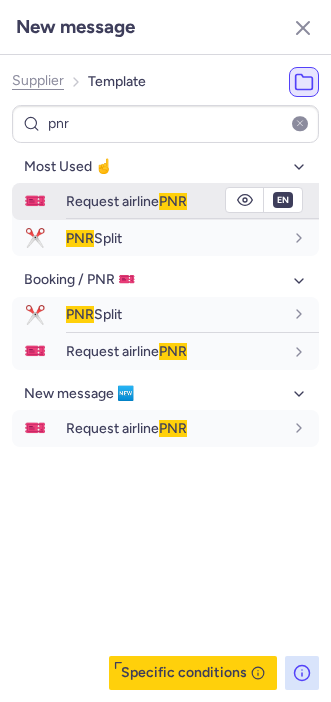 click on "Request airline  PNR" at bounding box center (126, 201) 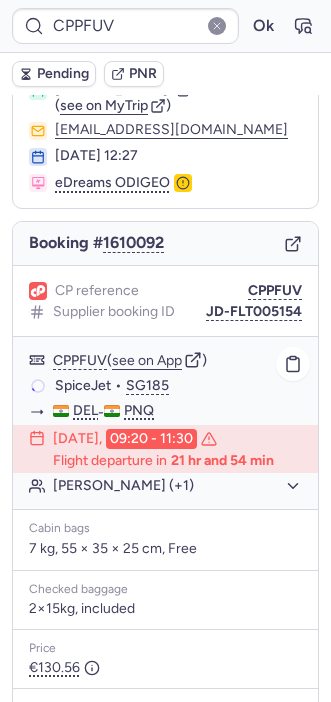 scroll, scrollTop: 0, scrollLeft: 0, axis: both 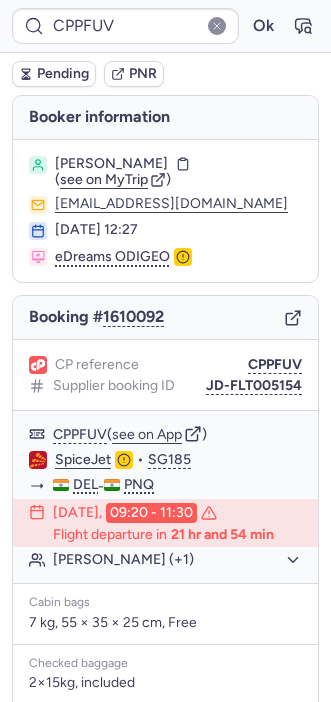 type on "CP7SI4" 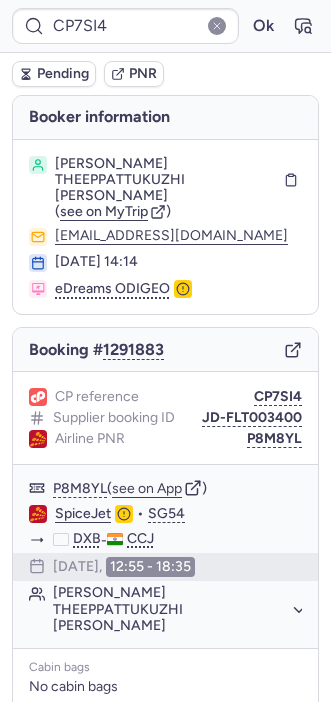 type on "CPPFUV" 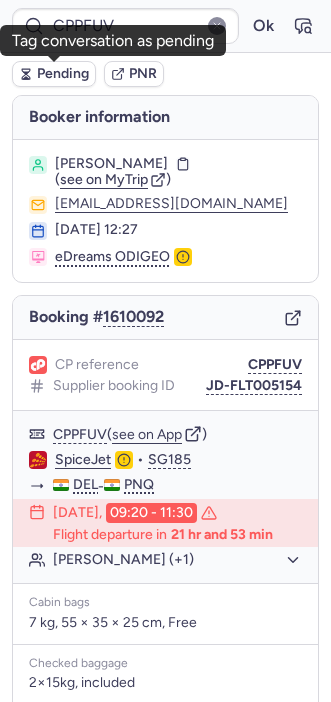 click on "Pending" at bounding box center [63, 74] 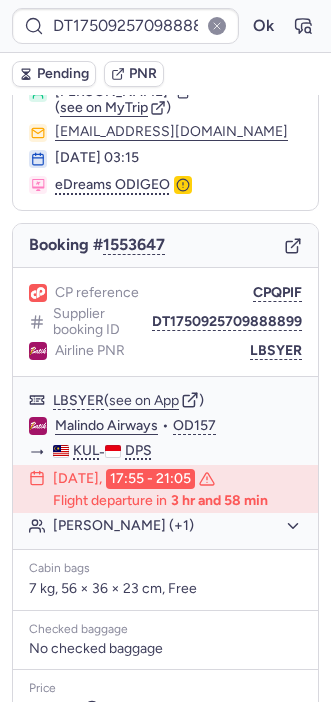 scroll, scrollTop: 52, scrollLeft: 0, axis: vertical 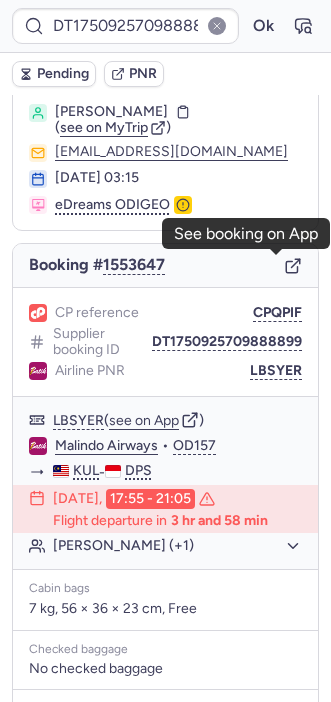 click 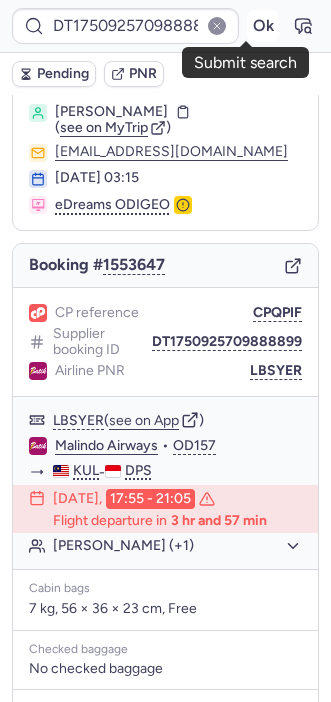 click on "Ok" at bounding box center (263, 26) 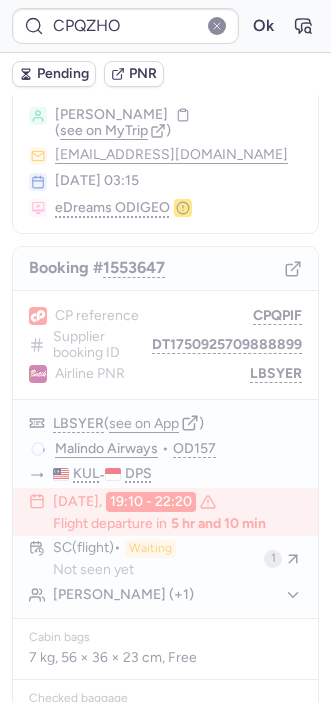 scroll, scrollTop: 92, scrollLeft: 0, axis: vertical 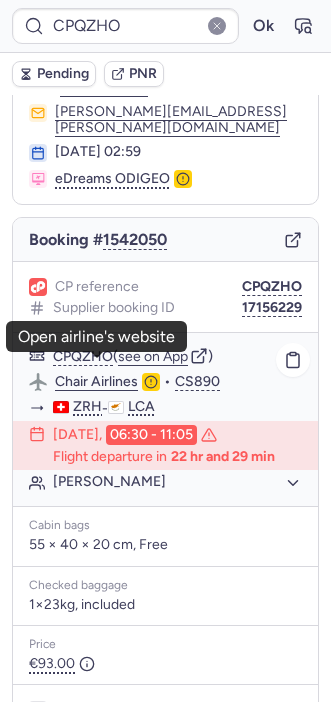 click on "Chair Airlines" 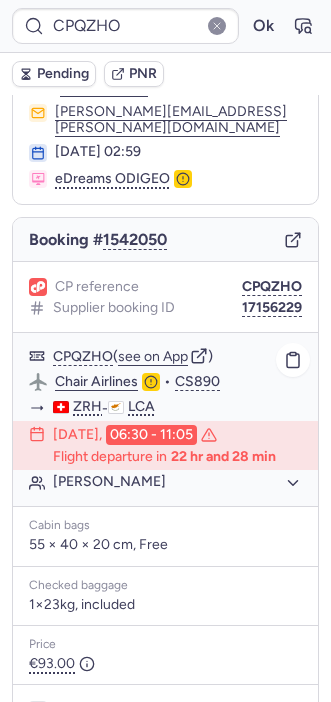 click on "[PERSON_NAME]" 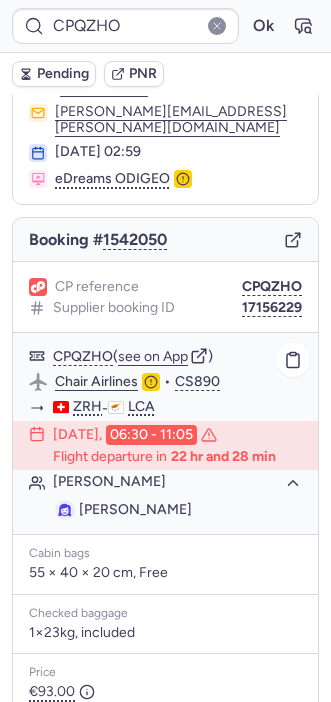 drag, startPoint x: 175, startPoint y: 495, endPoint x: 261, endPoint y: 493, distance: 86.023254 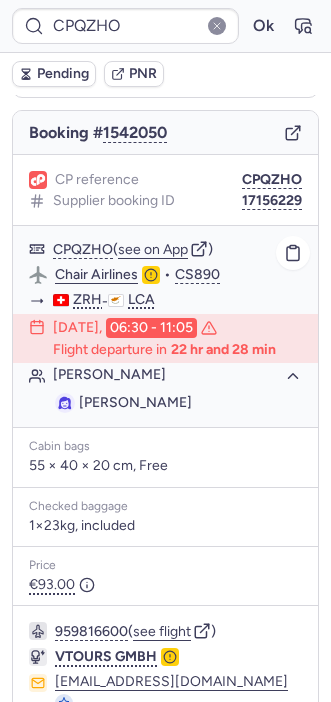 scroll, scrollTop: 285, scrollLeft: 0, axis: vertical 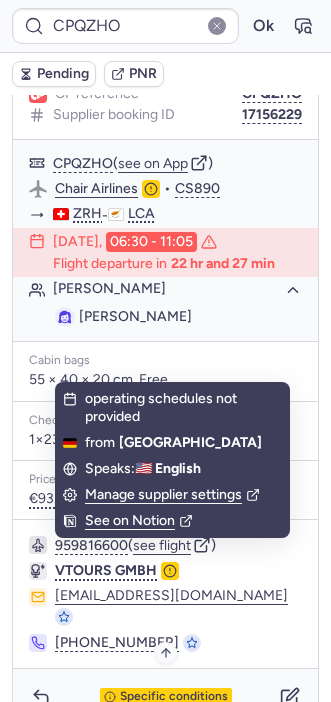 click on "Specific conditions" at bounding box center (174, 697) 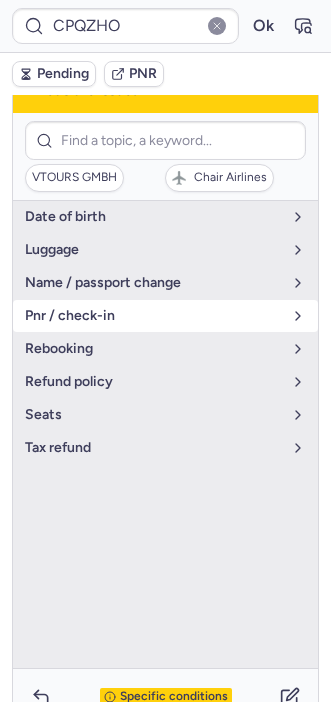 click on "pnr / check-in" at bounding box center [153, 316] 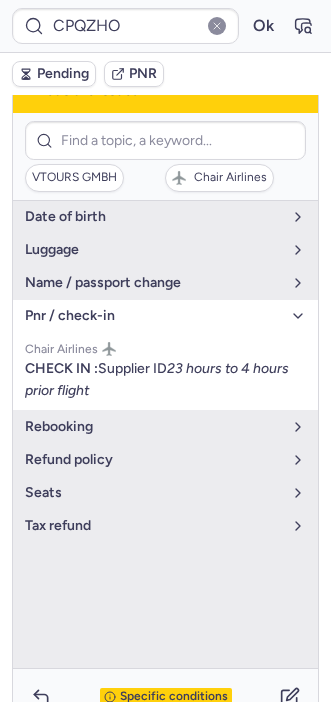 click on "Specific conditions" at bounding box center (174, 697) 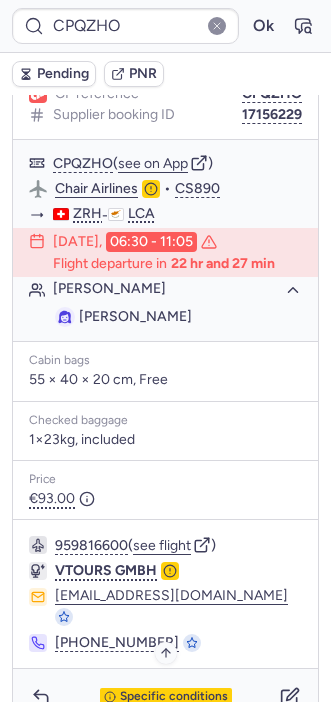 click 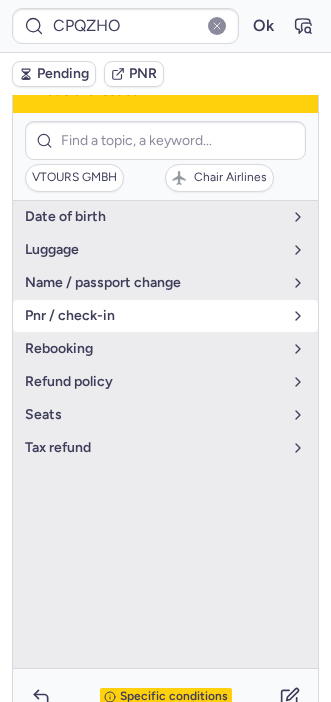 click on "pnr / check-in" at bounding box center (165, 316) 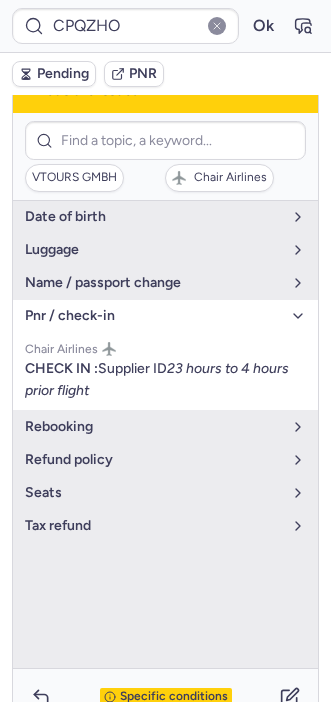 click on "Specific conditions" at bounding box center (165, 697) 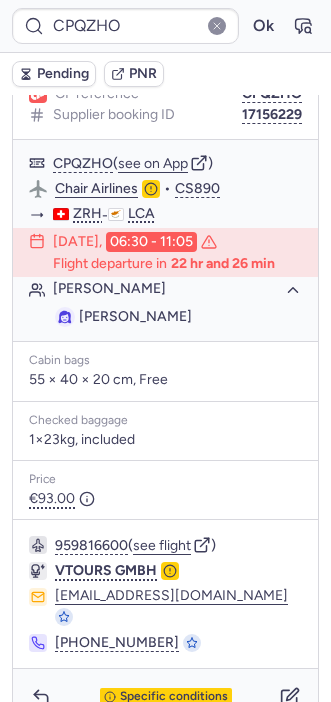 type on "CPIRDY" 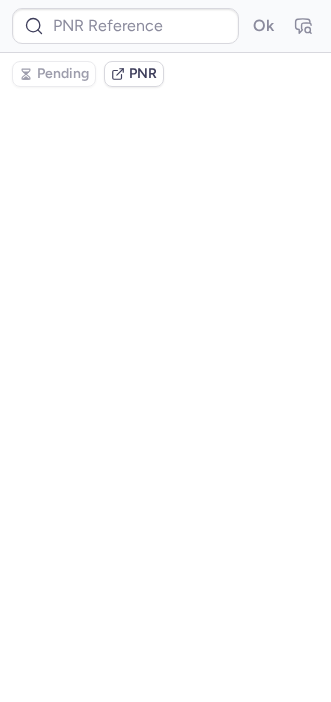 scroll, scrollTop: 0, scrollLeft: 0, axis: both 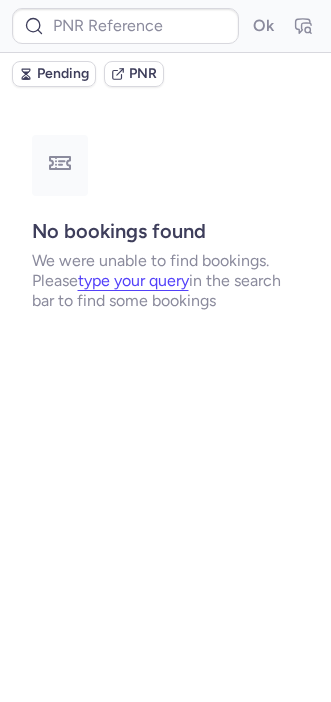 type on "CPYQNB" 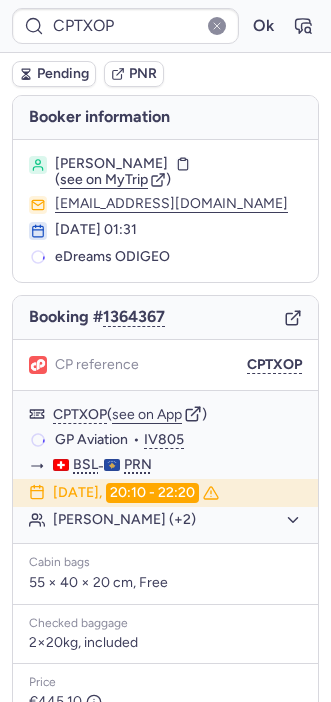 type on "CPYQNB" 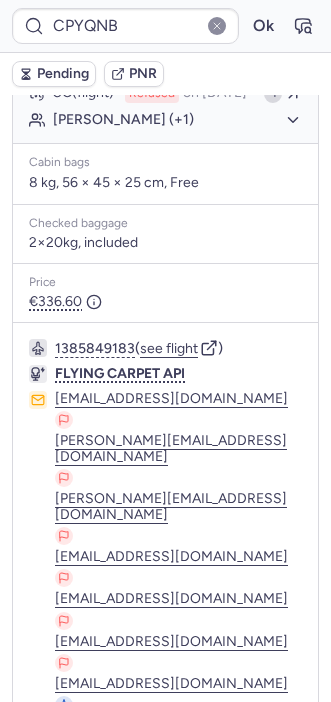 scroll, scrollTop: 501, scrollLeft: 0, axis: vertical 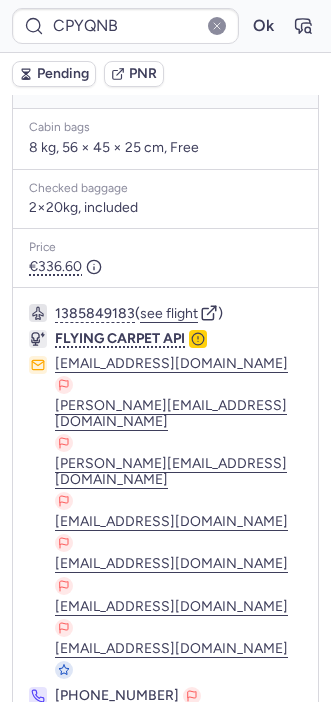 click at bounding box center (41, 816) 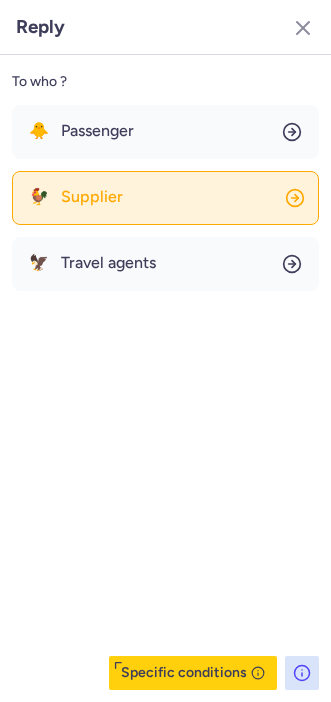 click on "Supplier" at bounding box center (92, 197) 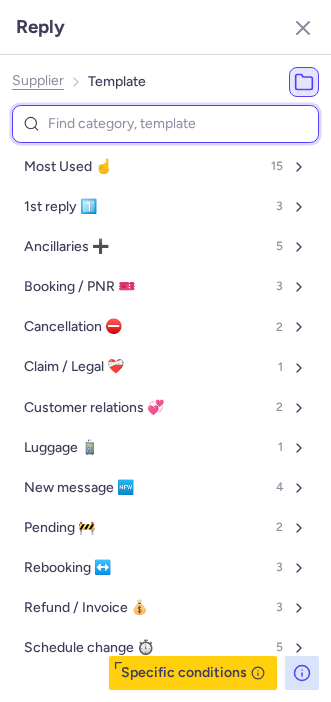 scroll, scrollTop: 15, scrollLeft: 0, axis: vertical 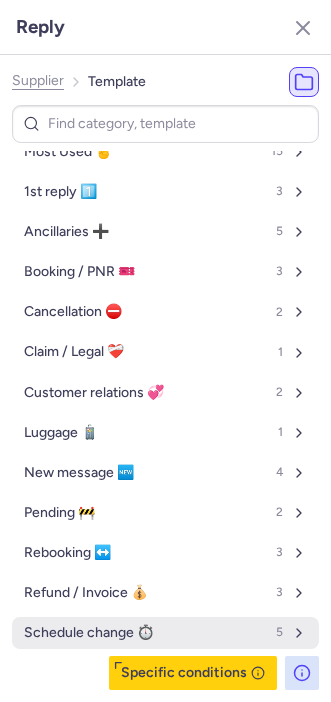 click on "Schedule change ⏱️ 5" at bounding box center (165, 633) 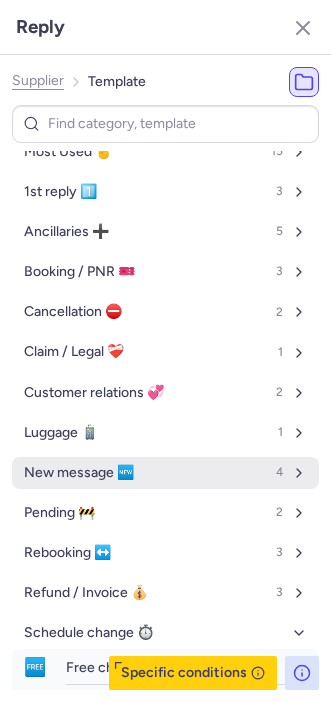 scroll, scrollTop: 199, scrollLeft: 0, axis: vertical 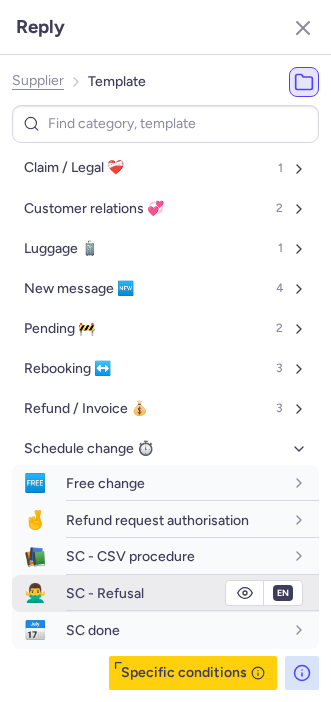 click on "SC - Refusal" at bounding box center (105, 593) 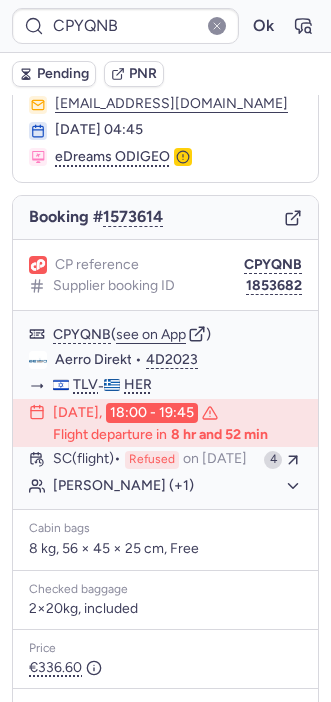 scroll, scrollTop: 501, scrollLeft: 0, axis: vertical 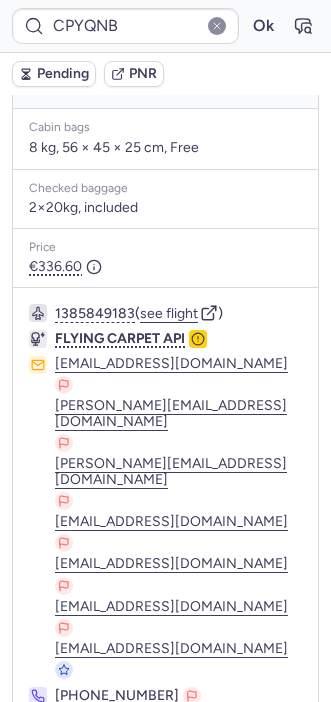 click on "Specific conditions" at bounding box center [174, 816] 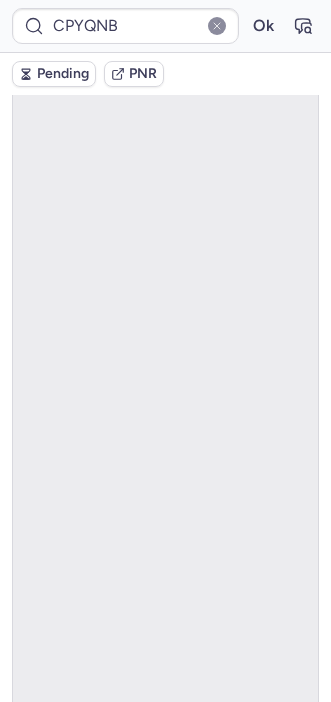 scroll, scrollTop: 94, scrollLeft: 0, axis: vertical 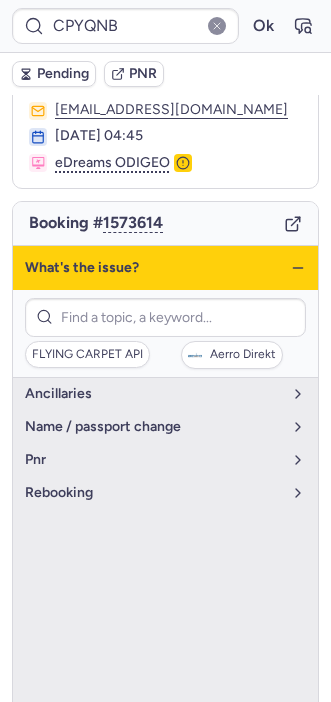 click 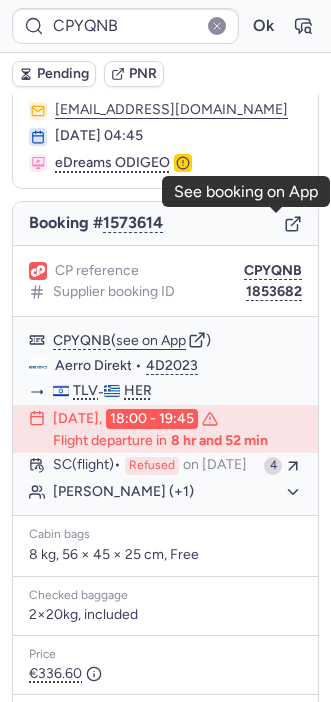 click 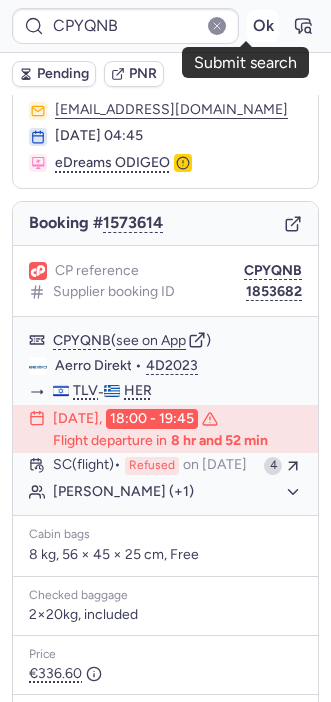 click on "Ok" at bounding box center [263, 26] 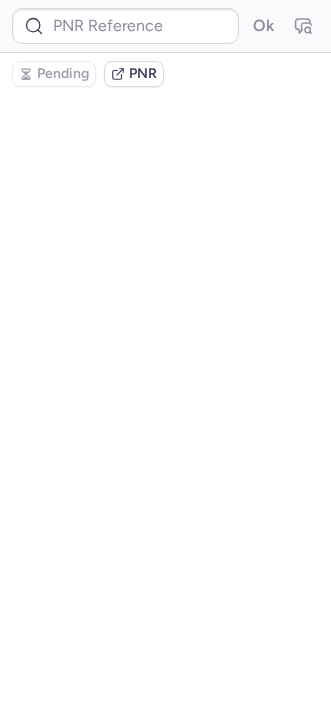 scroll, scrollTop: 0, scrollLeft: 0, axis: both 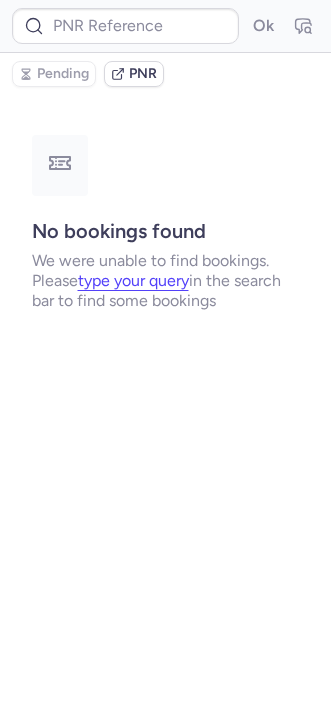 type on "CPYQNB" 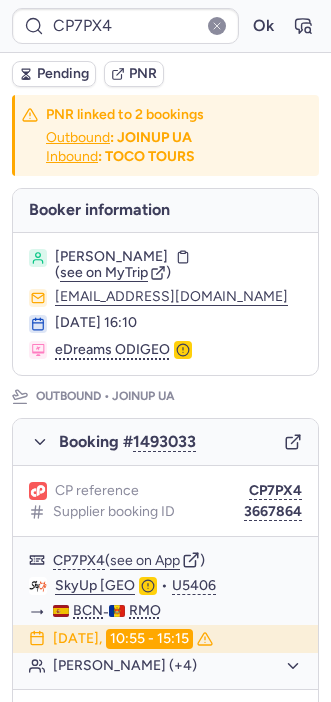 type on "CP25PC" 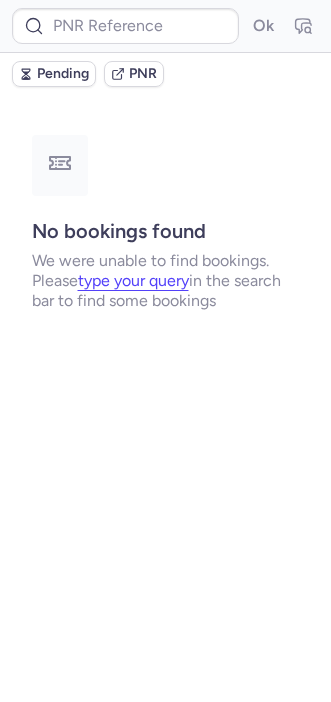 type on "CPTM95" 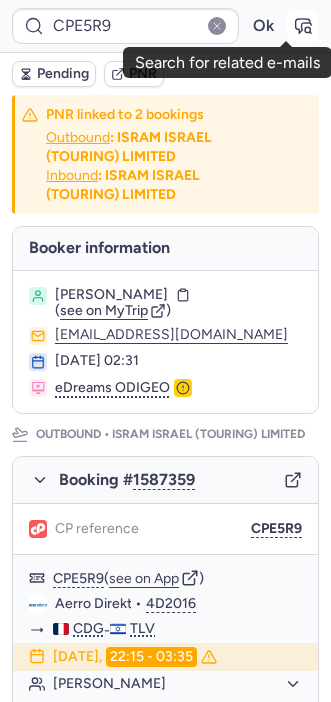 click 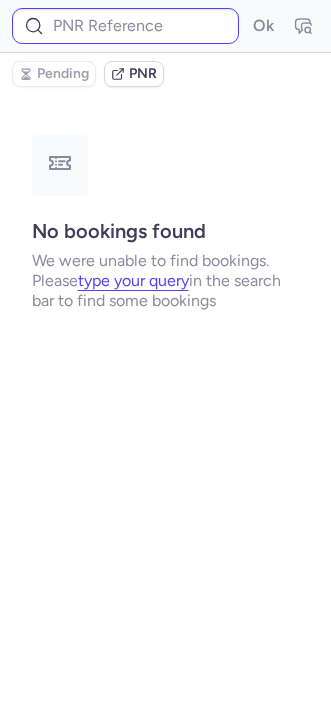 type on "CPE5R9" 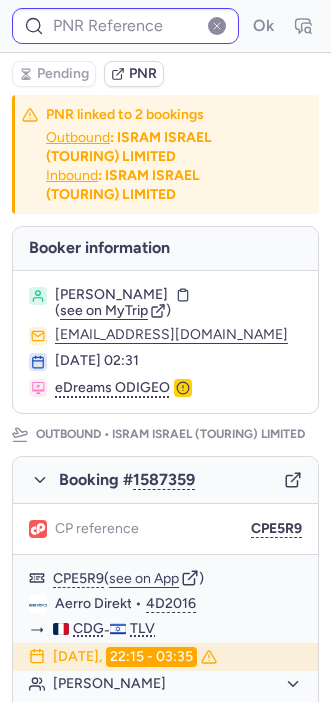type on "CP7PX4" 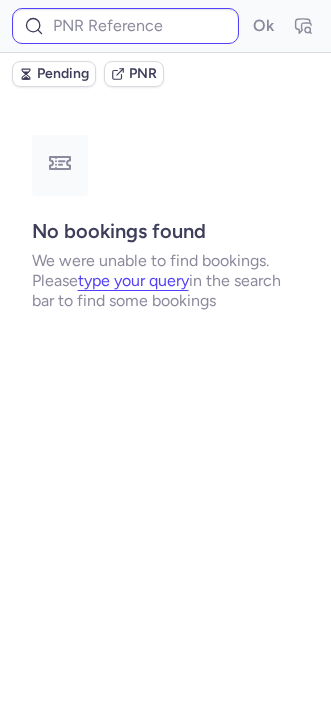 type on "CPJGT9" 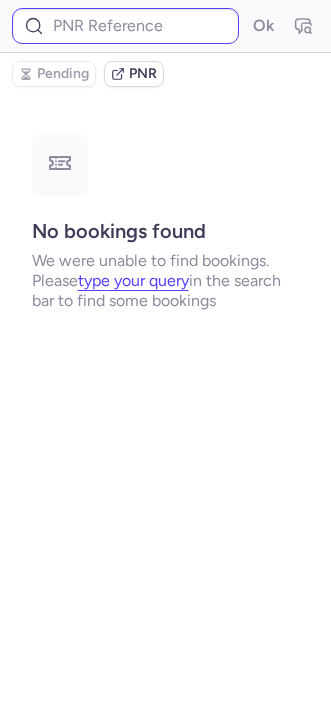 type on "CPTXOP" 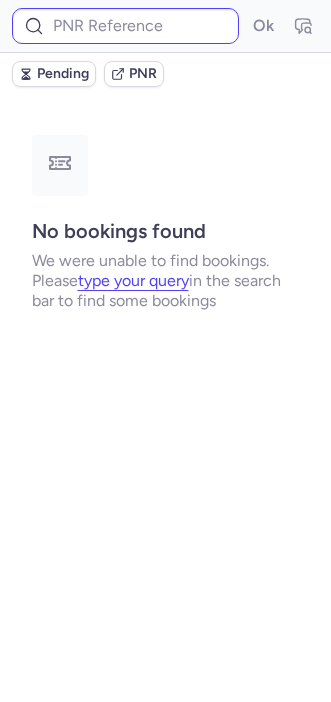 type on "CP25PC" 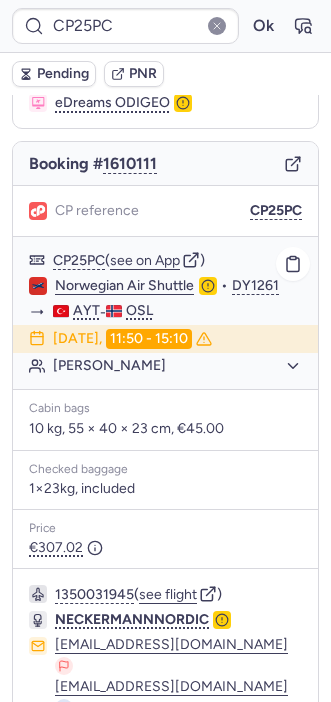 scroll, scrollTop: 296, scrollLeft: 0, axis: vertical 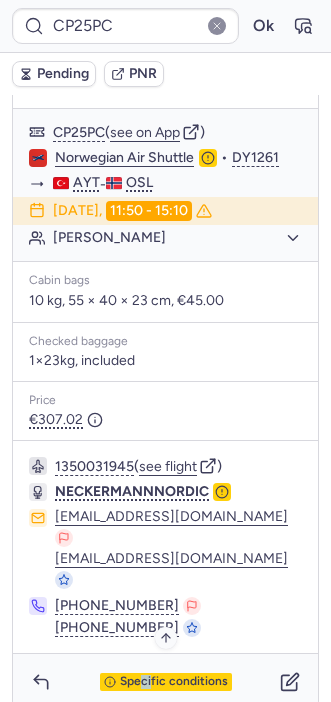 drag, startPoint x: 133, startPoint y: 673, endPoint x: 144, endPoint y: 655, distance: 21.095022 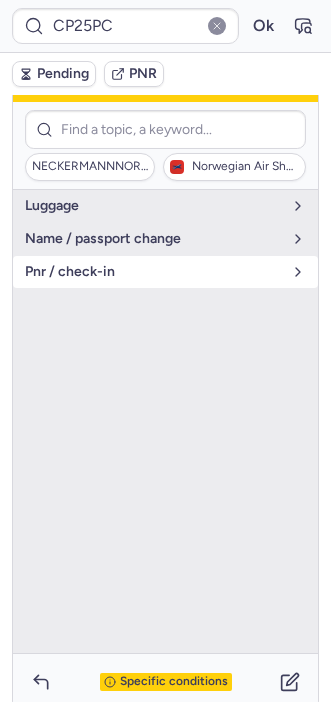 click on "pnr / check-in" at bounding box center [165, 272] 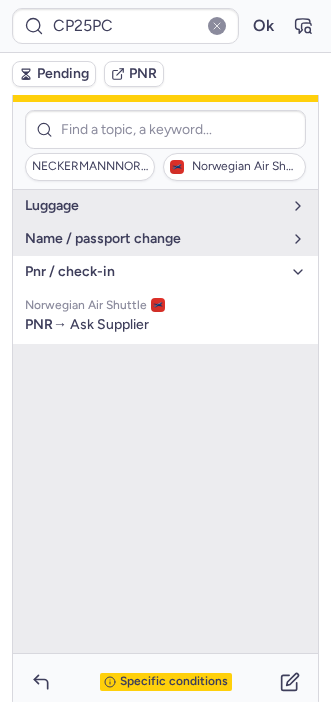 click on "Specific conditions" at bounding box center [174, 682] 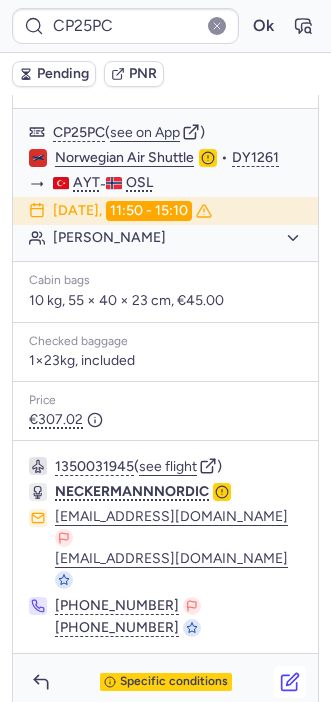click 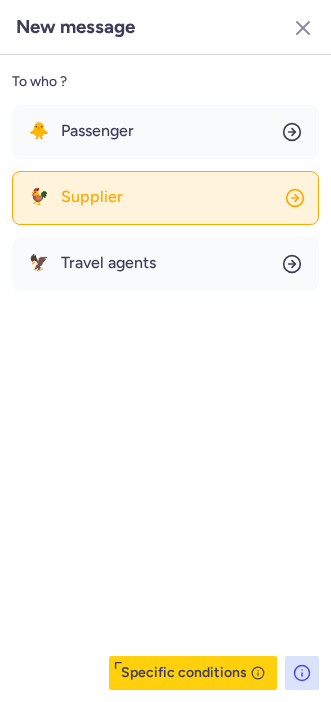 click on "🐓 Supplier" 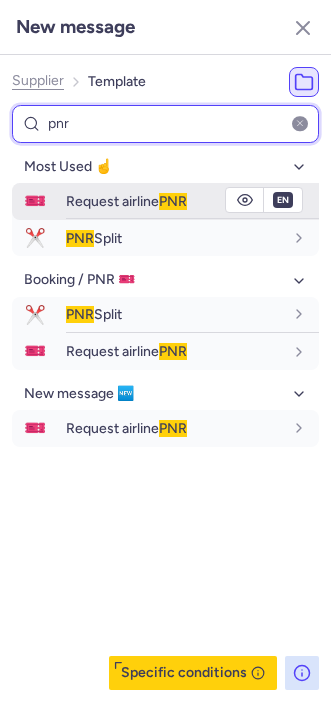 type on "pnr" 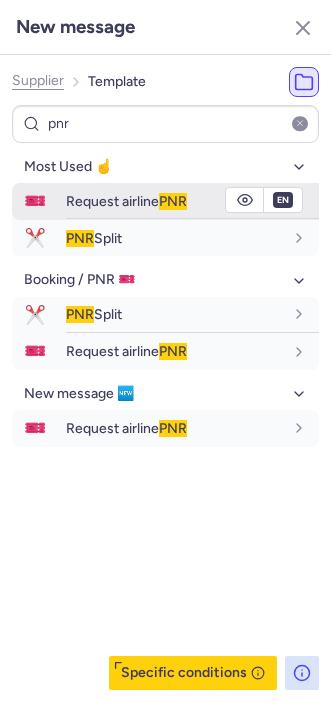 click on "Request airline  PNR" at bounding box center [192, 201] 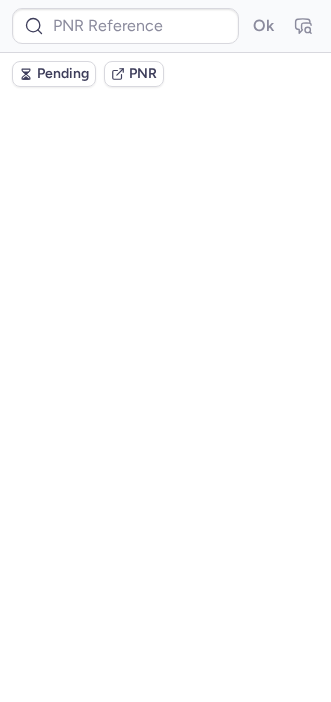 scroll, scrollTop: 0, scrollLeft: 0, axis: both 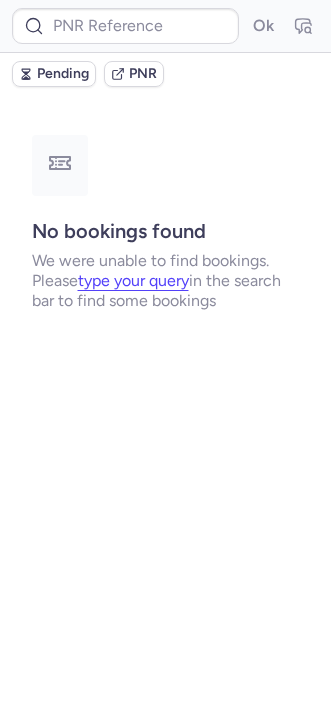 type on "CP25PC" 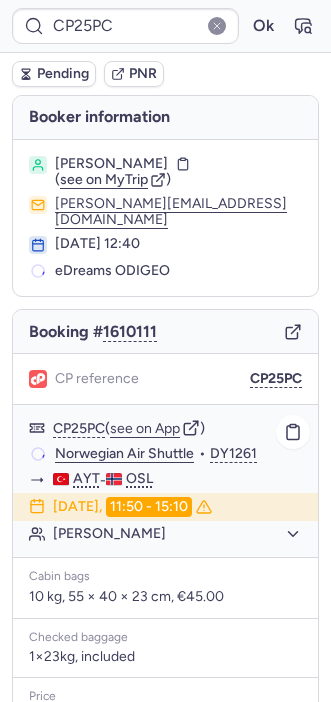 scroll, scrollTop: 296, scrollLeft: 0, axis: vertical 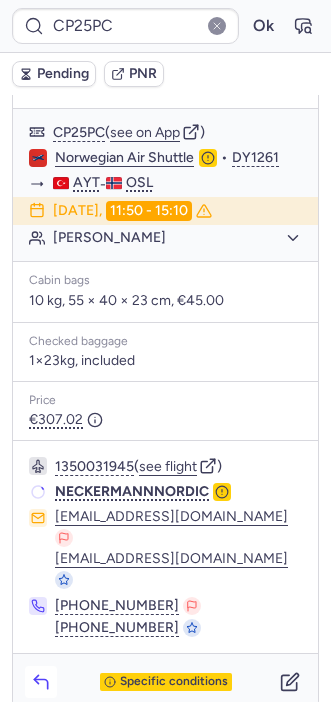 click 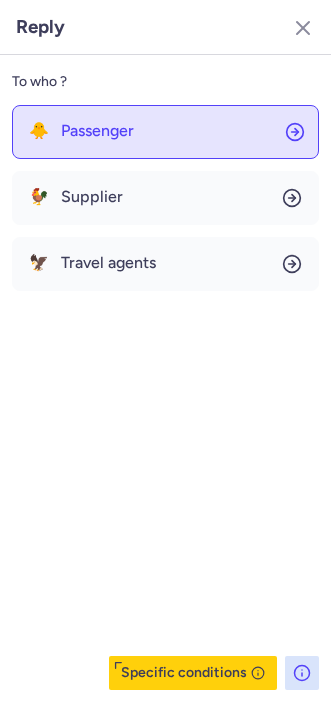 click on "🐥 Passenger" 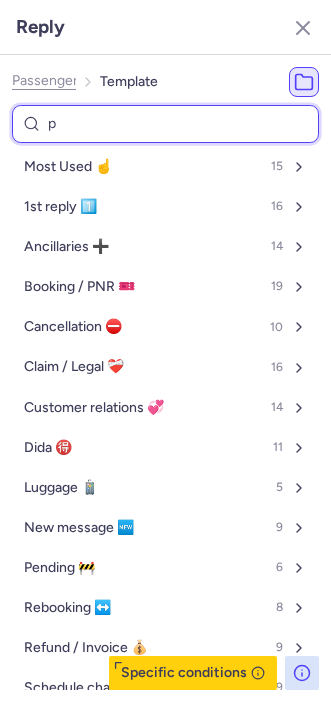 type on "pe" 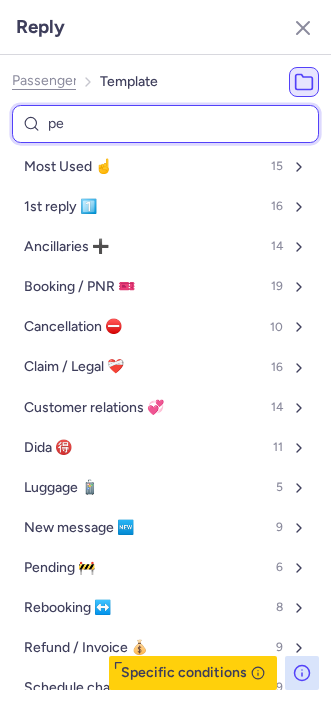 select on "en" 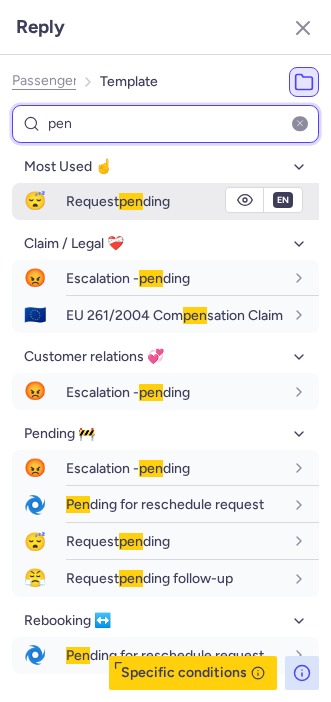 type on "pen" 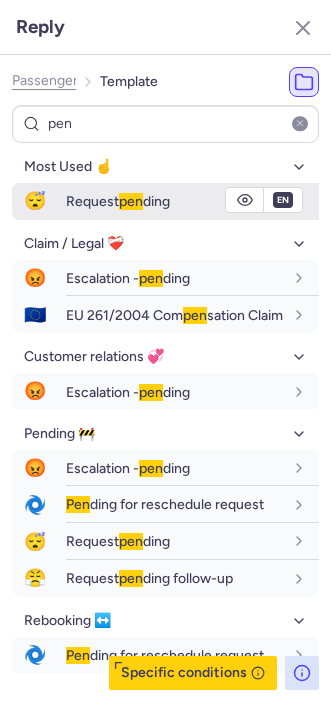 click on "😴 Request  pen ding" at bounding box center [165, 201] 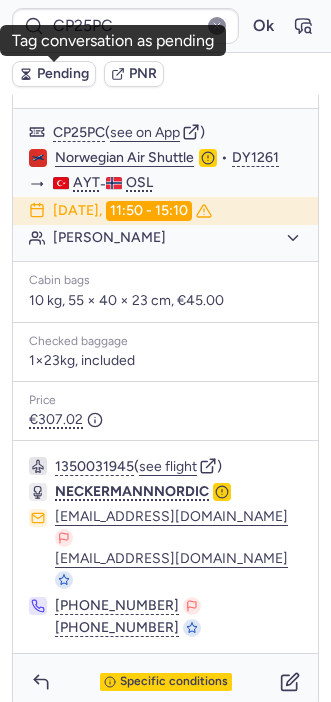 click on "Pending" at bounding box center [54, 74] 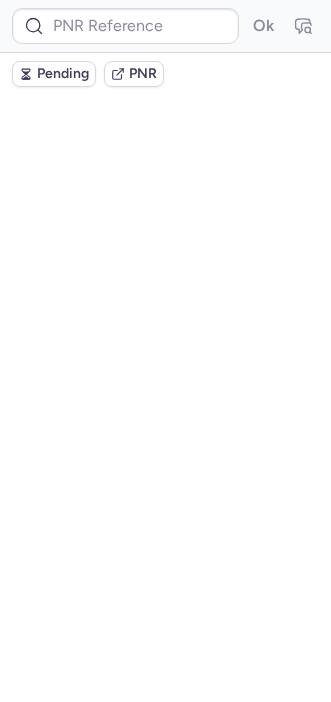 scroll, scrollTop: 0, scrollLeft: 0, axis: both 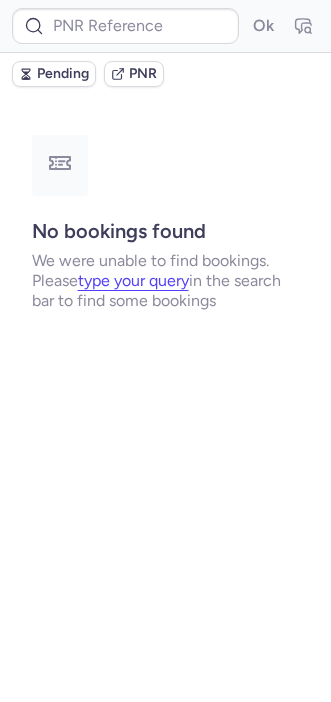 type on "CPPFUV" 